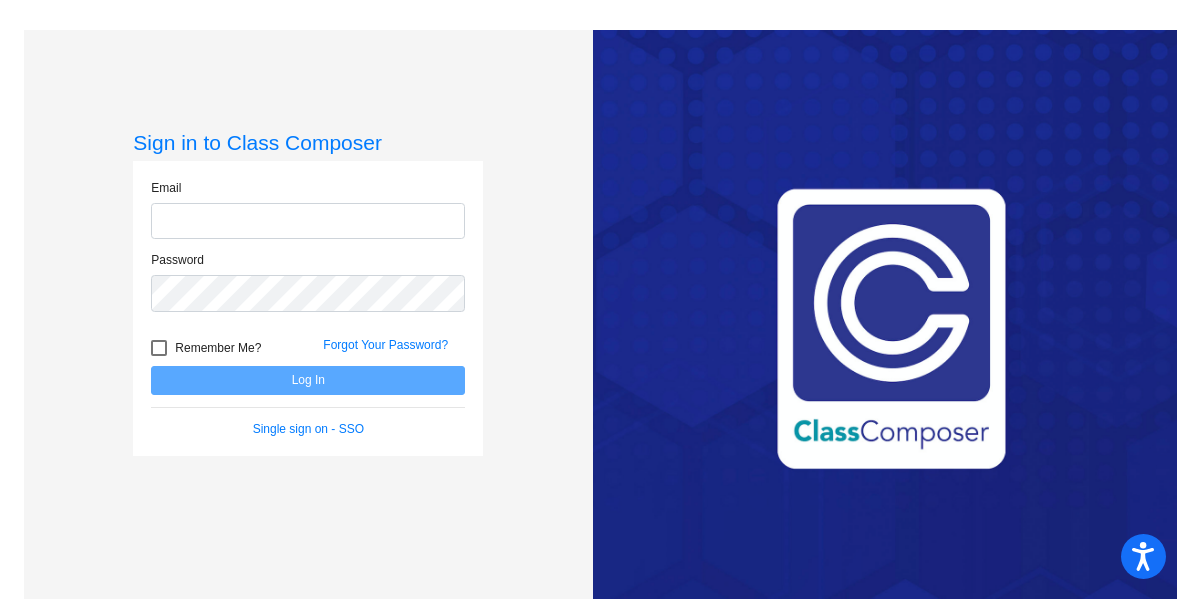 scroll, scrollTop: 0, scrollLeft: 0, axis: both 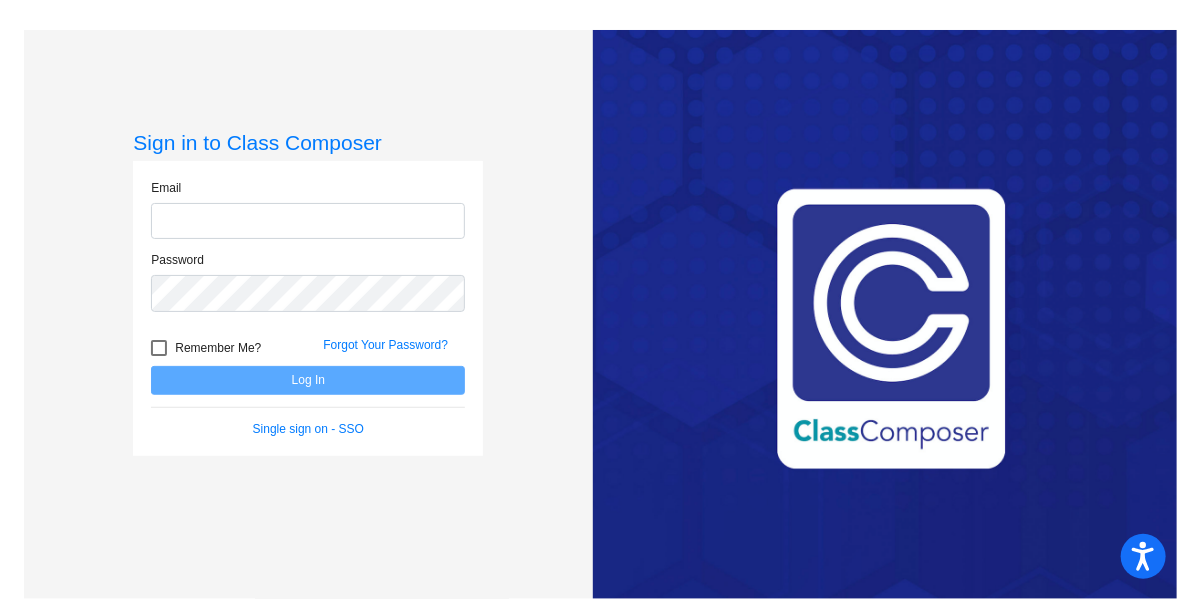 type on "[EMAIL_ADDRESS][DOMAIN_NAME]" 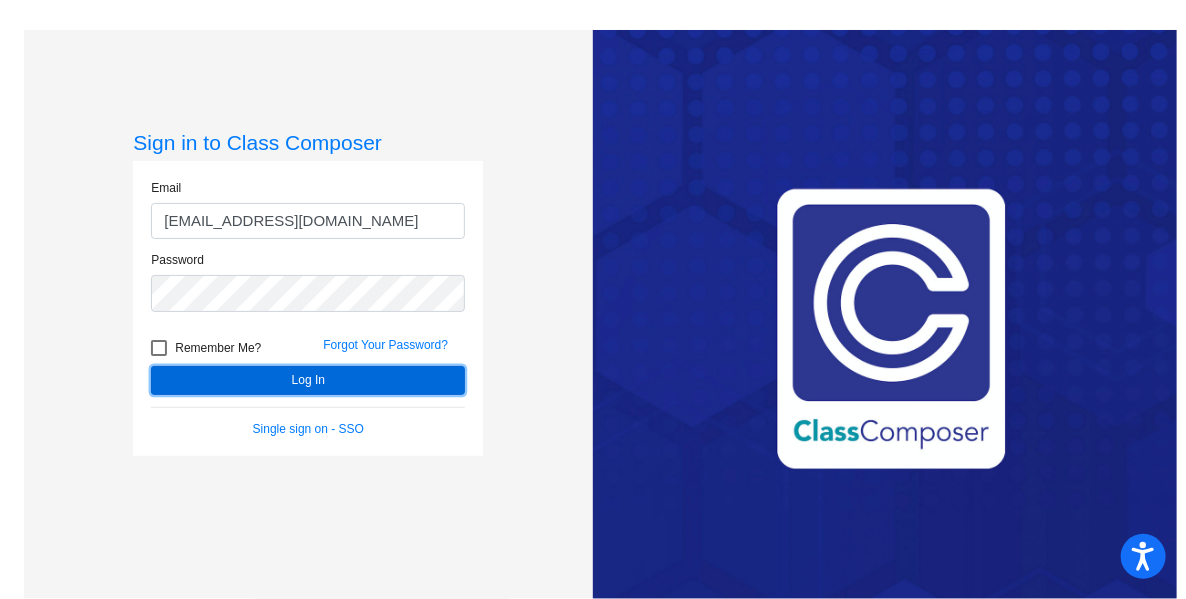 click on "Log In" 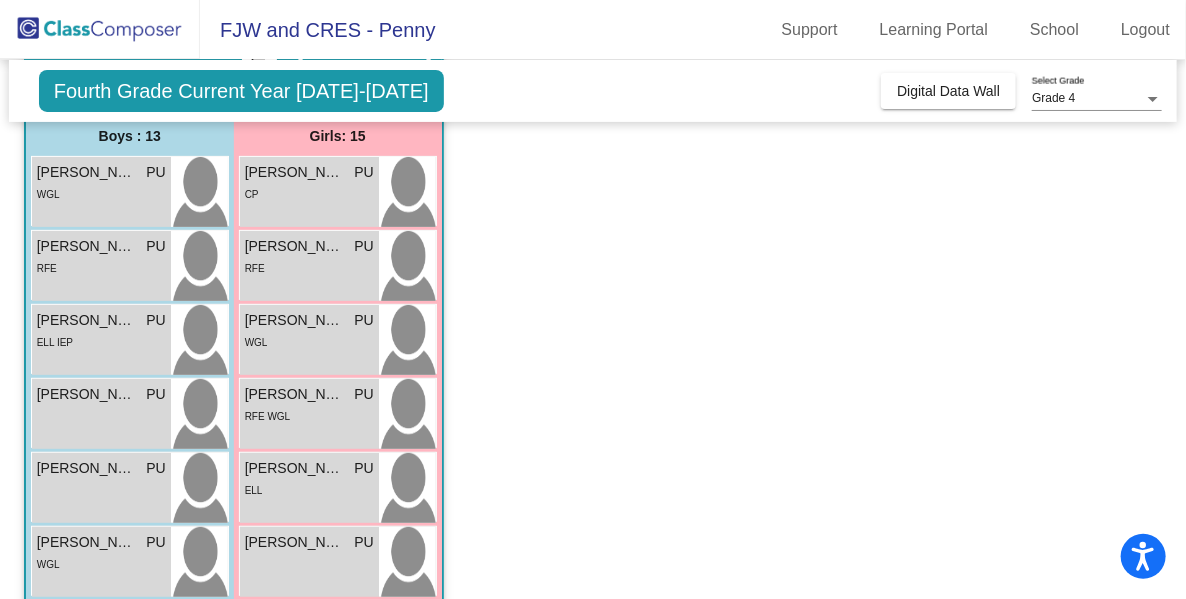 scroll, scrollTop: 168, scrollLeft: 0, axis: vertical 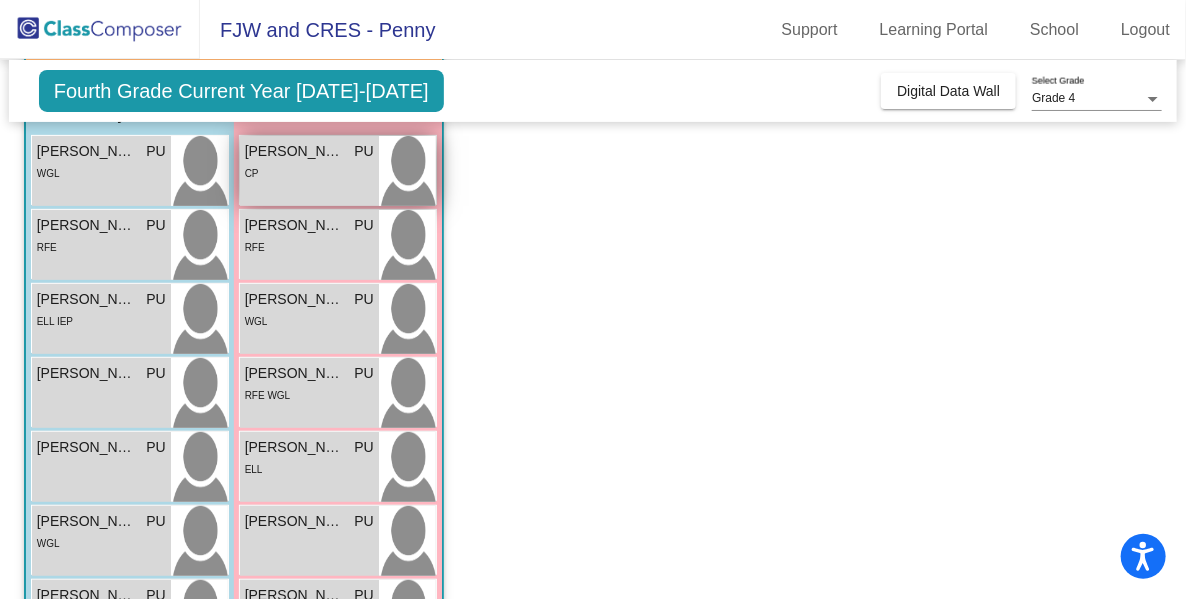 click on "[PERSON_NAME]" at bounding box center (295, 151) 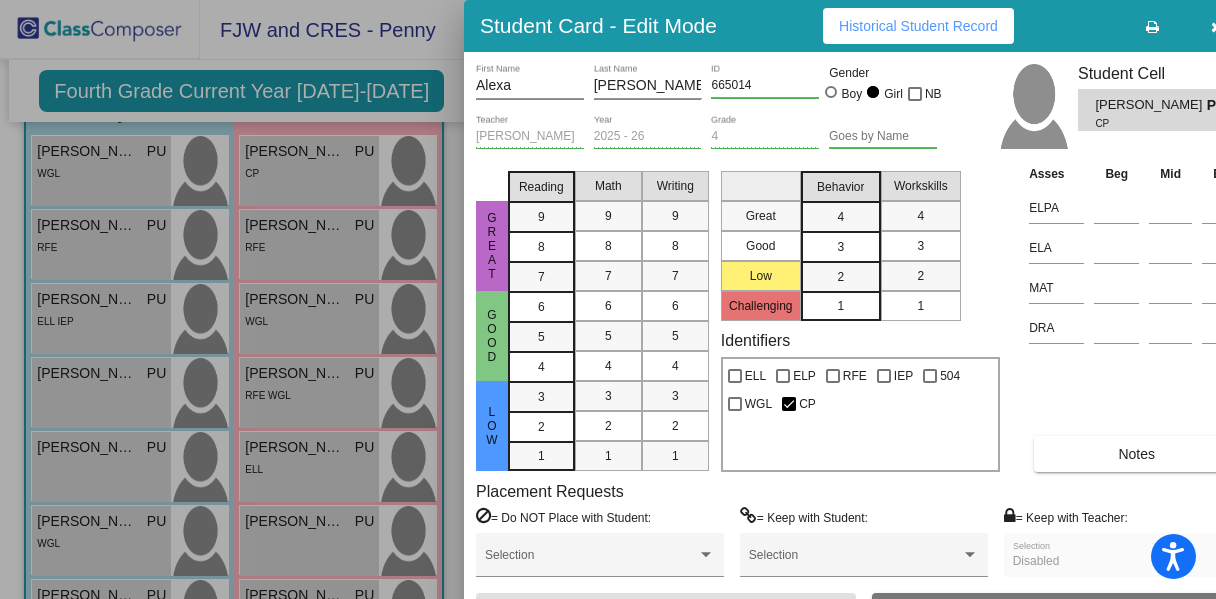 click on "Asses Beg Mid End ELPA ELA MAT DRA  Notes" at bounding box center (1138, 317) 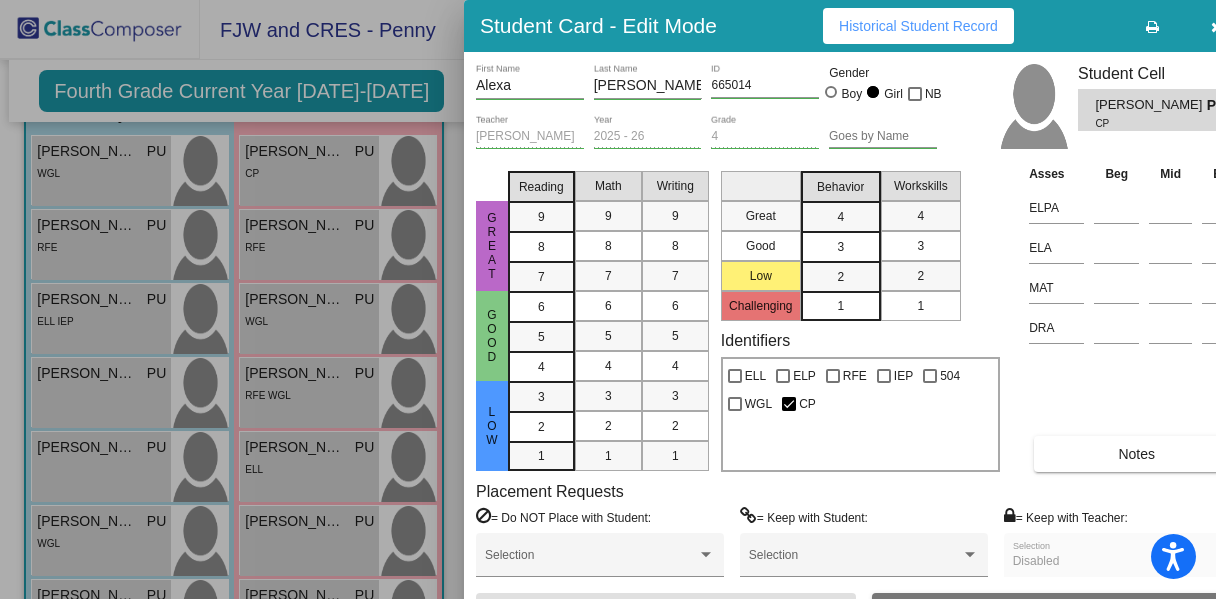 drag, startPoint x: 1074, startPoint y: 371, endPoint x: 1060, endPoint y: 389, distance: 22.803509 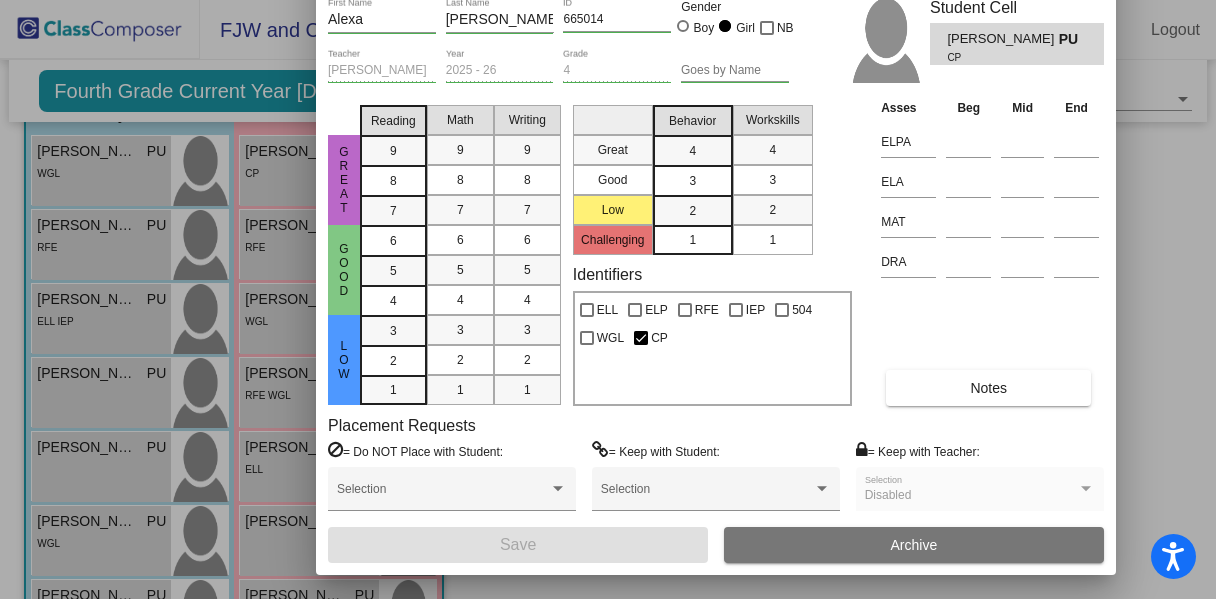 drag, startPoint x: 759, startPoint y: 9, endPoint x: 610, endPoint y: -57, distance: 162.96318 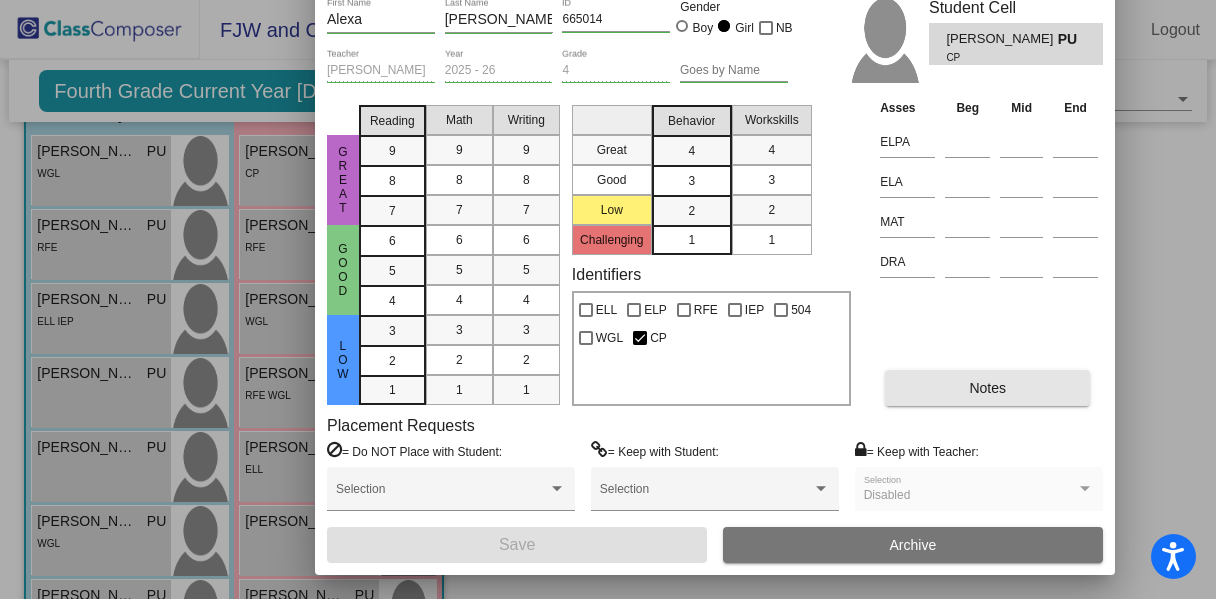 click on "Notes" at bounding box center (987, 388) 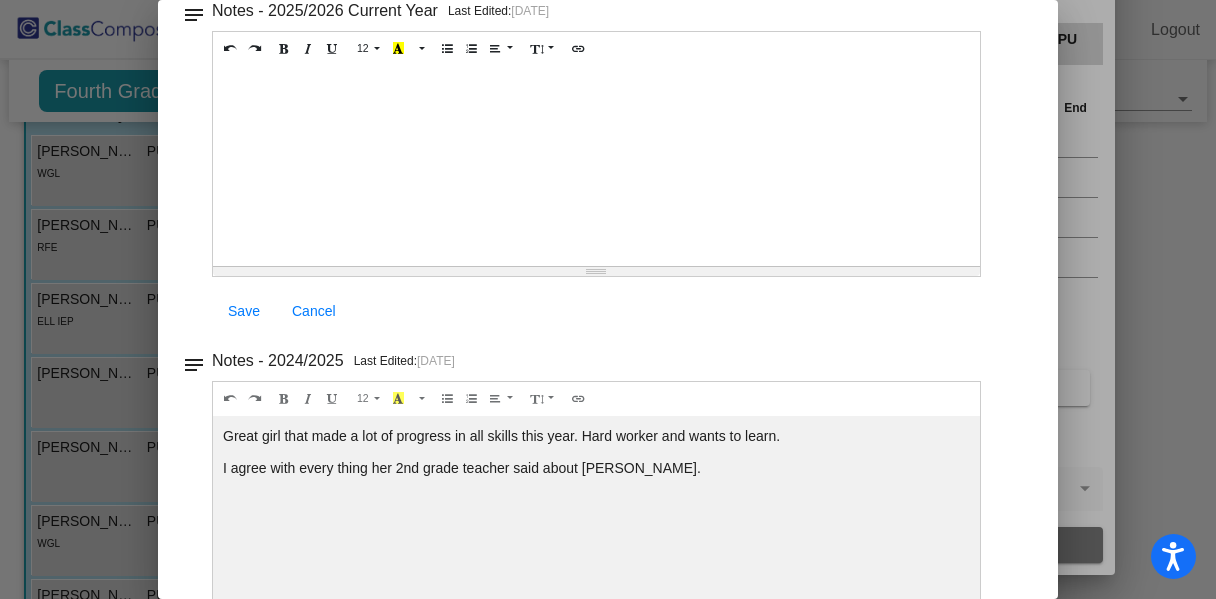 scroll, scrollTop: 160, scrollLeft: 0, axis: vertical 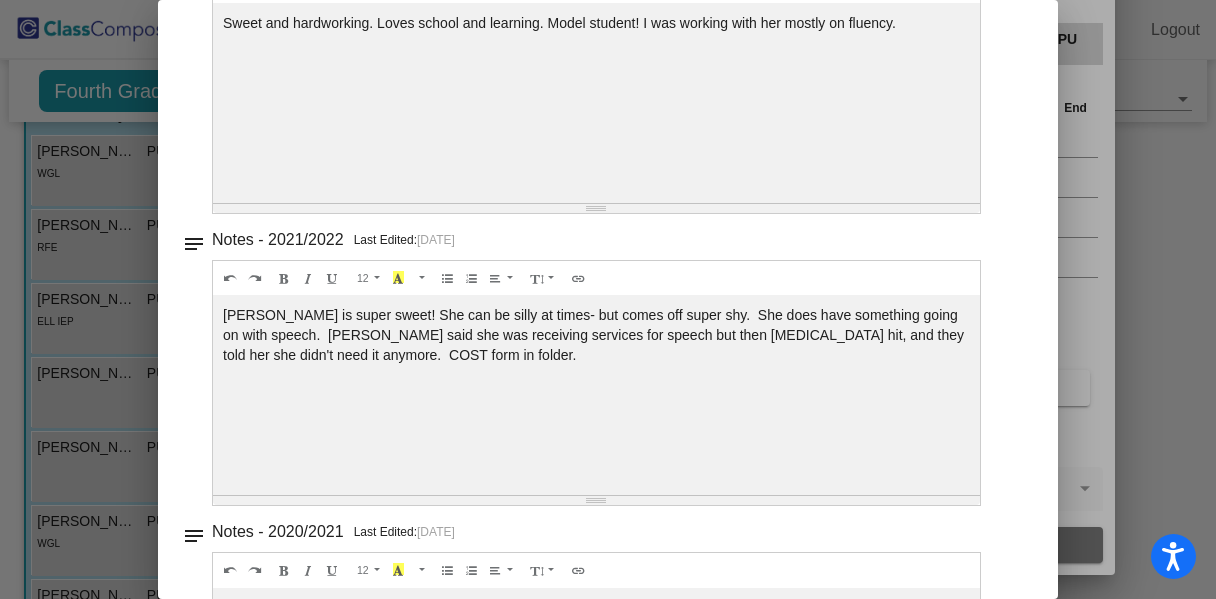click at bounding box center [608, 299] 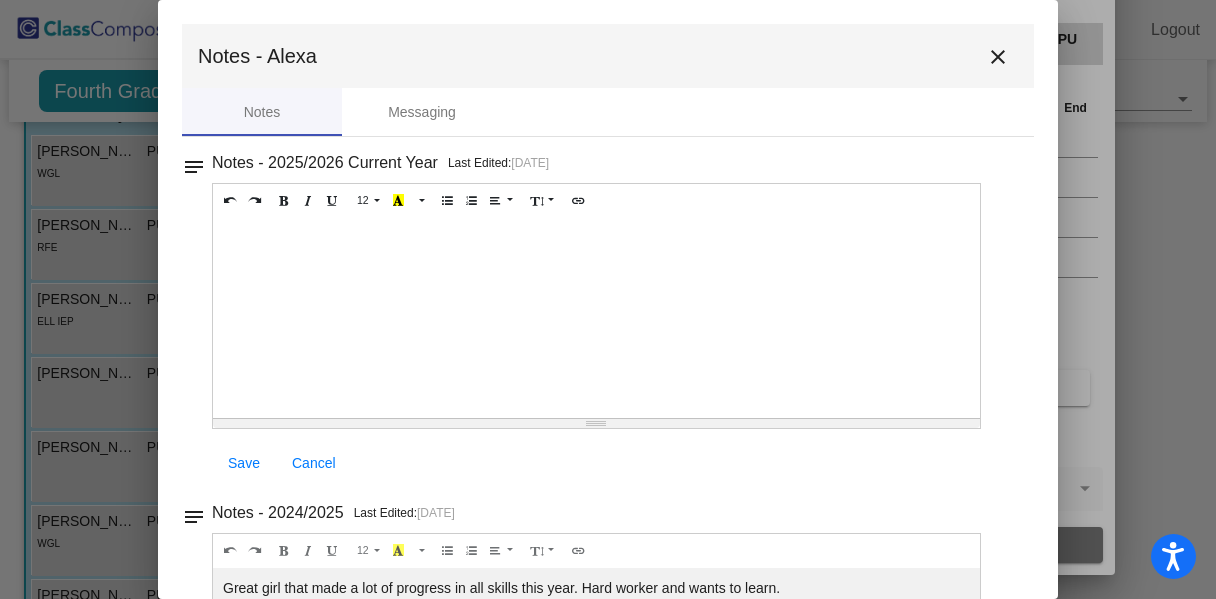 click on "close" at bounding box center (998, 57) 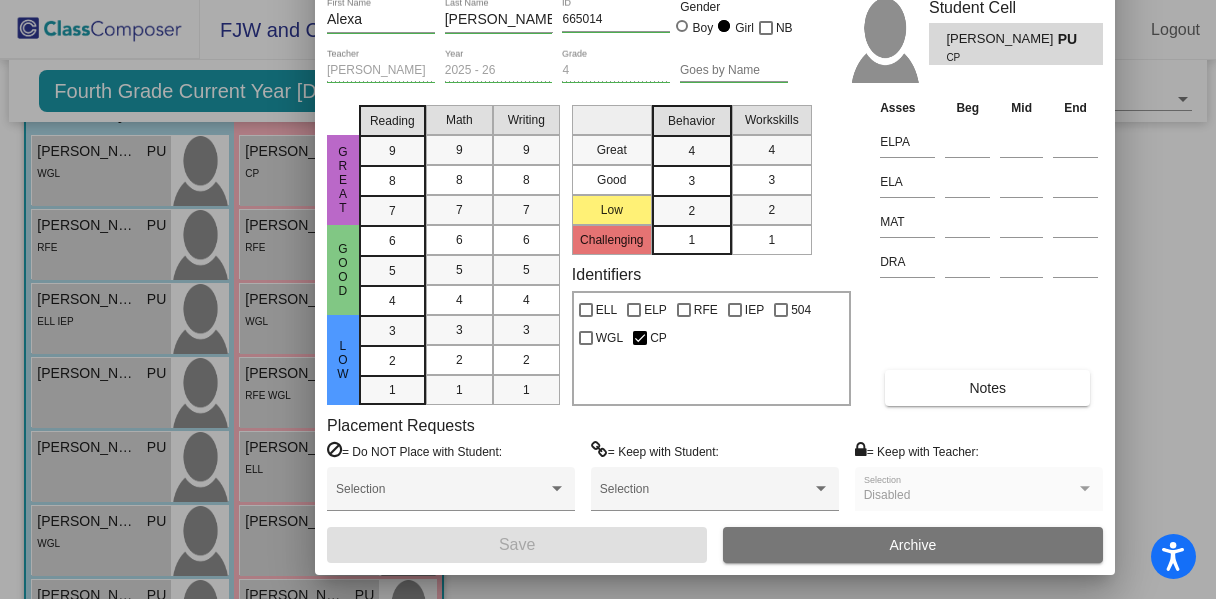 click at bounding box center [608, 299] 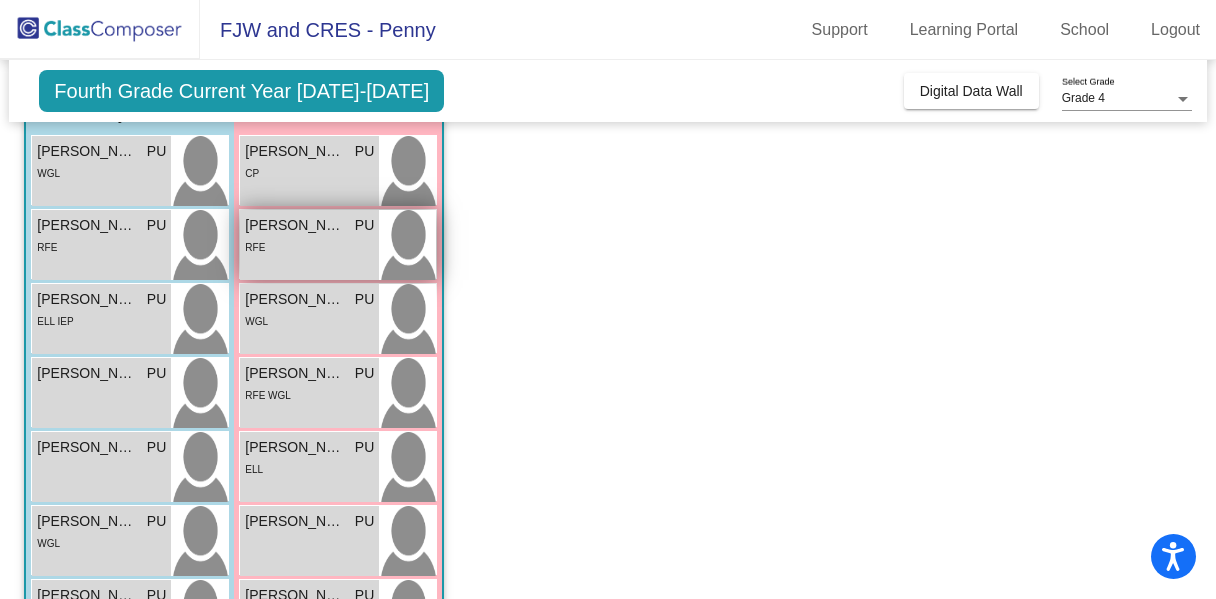 click on "RFE" at bounding box center [309, 246] 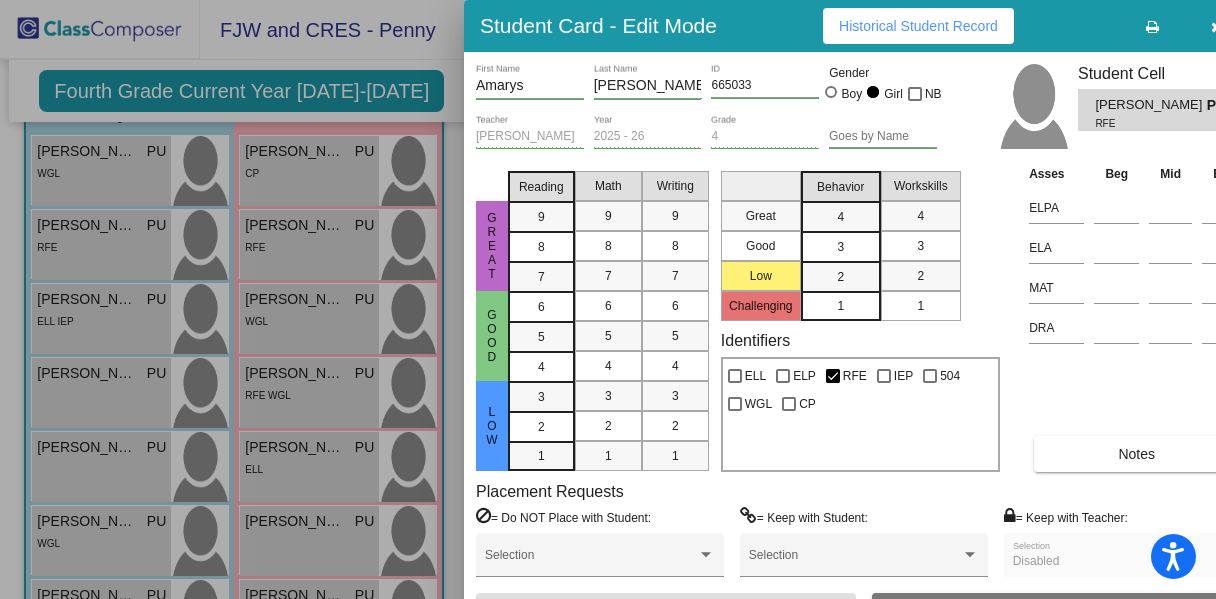 click at bounding box center [608, 299] 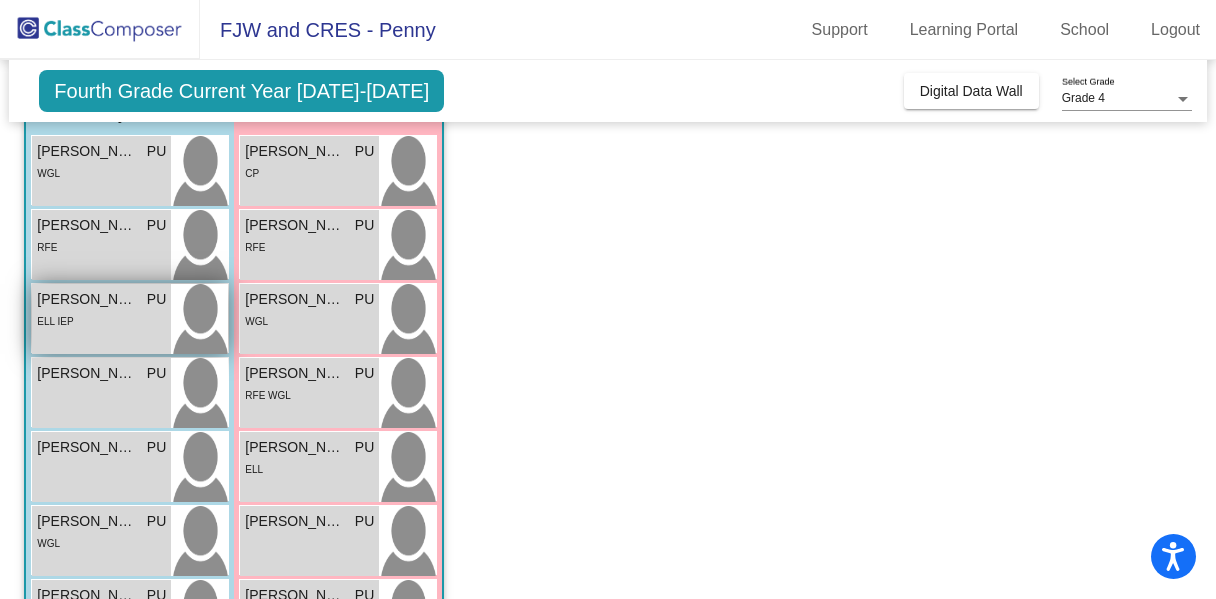 click on "ELL IEP" at bounding box center [101, 320] 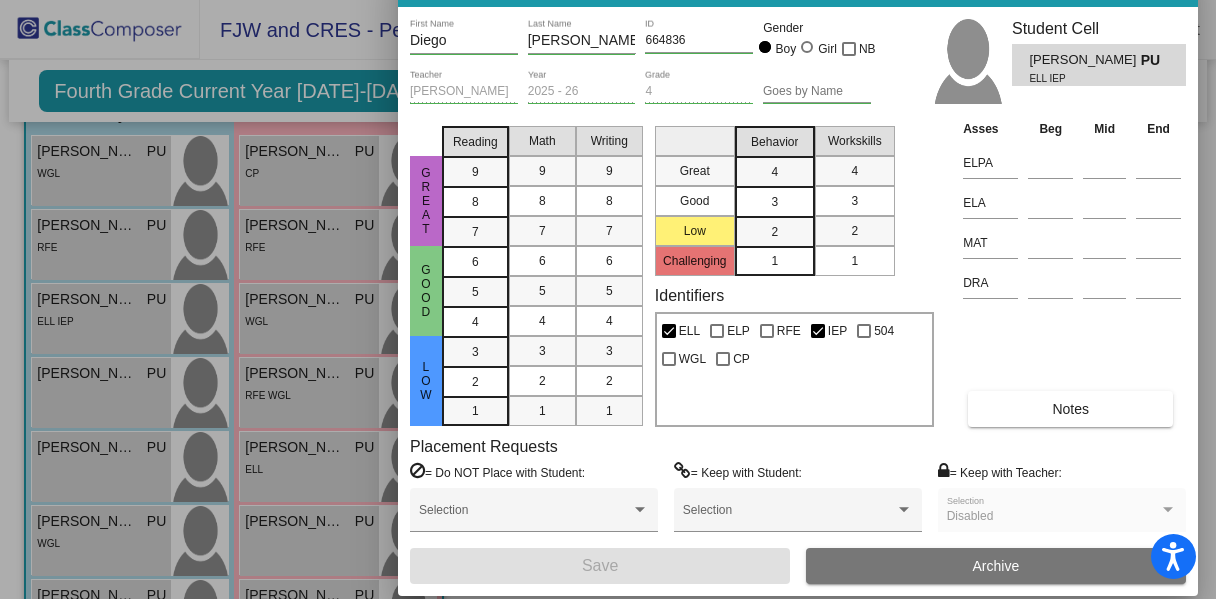 drag, startPoint x: 1060, startPoint y: 7, endPoint x: 994, endPoint y: -38, distance: 79.881165 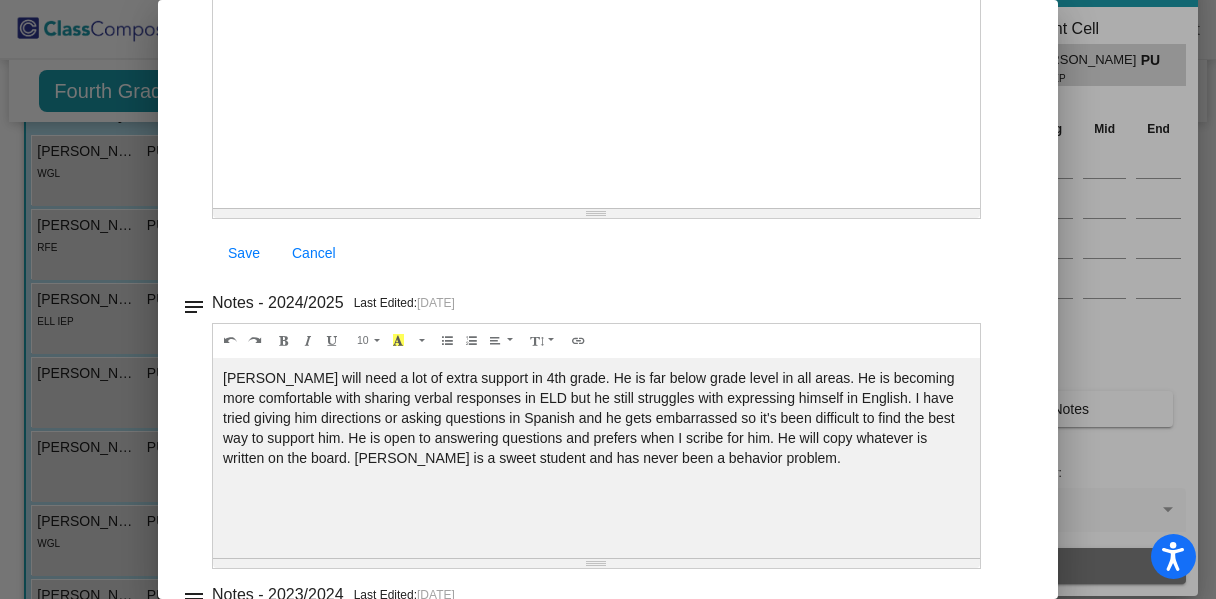 scroll, scrollTop: 265, scrollLeft: 0, axis: vertical 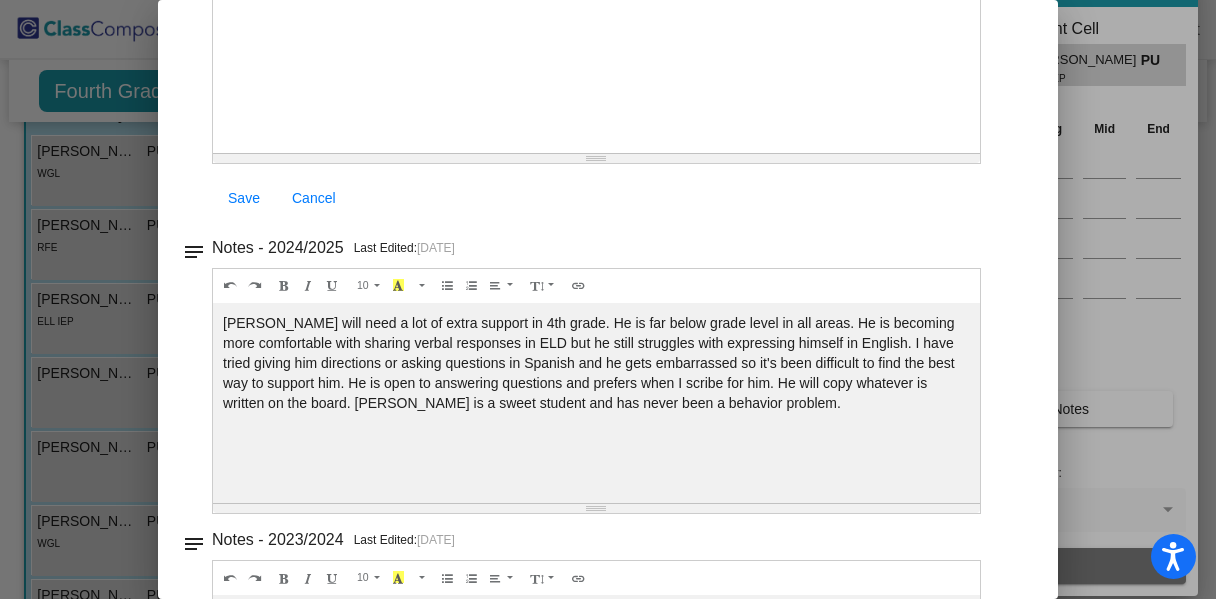 click on "Notes - 2024/2025 Last Edited:   [DATE]" at bounding box center (616, -102) 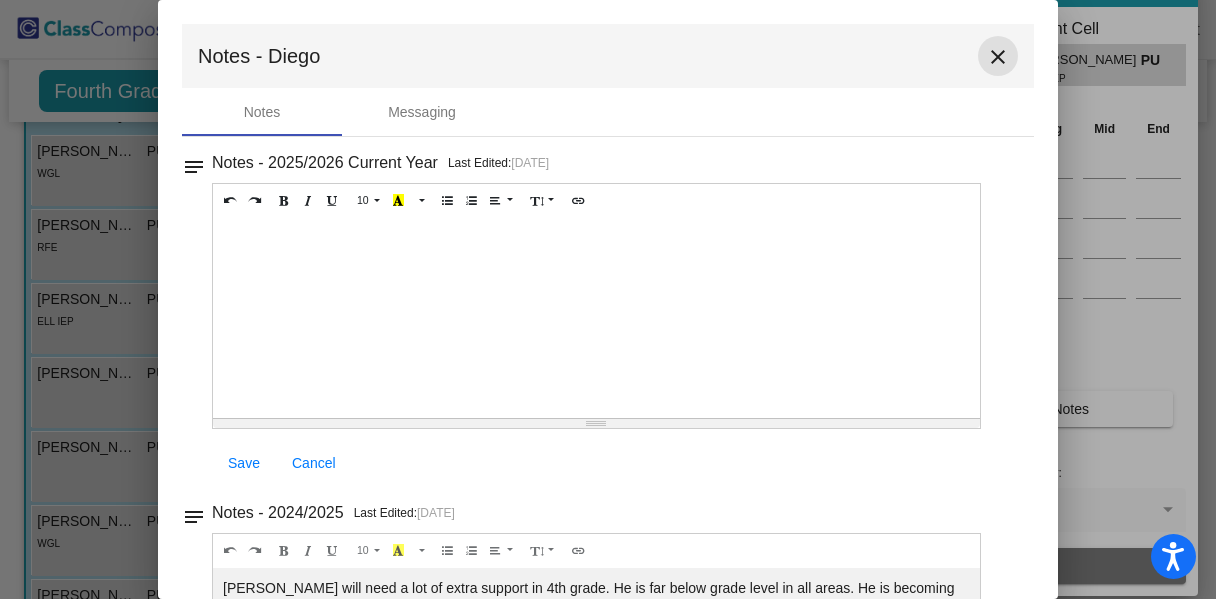click on "close" at bounding box center (998, 57) 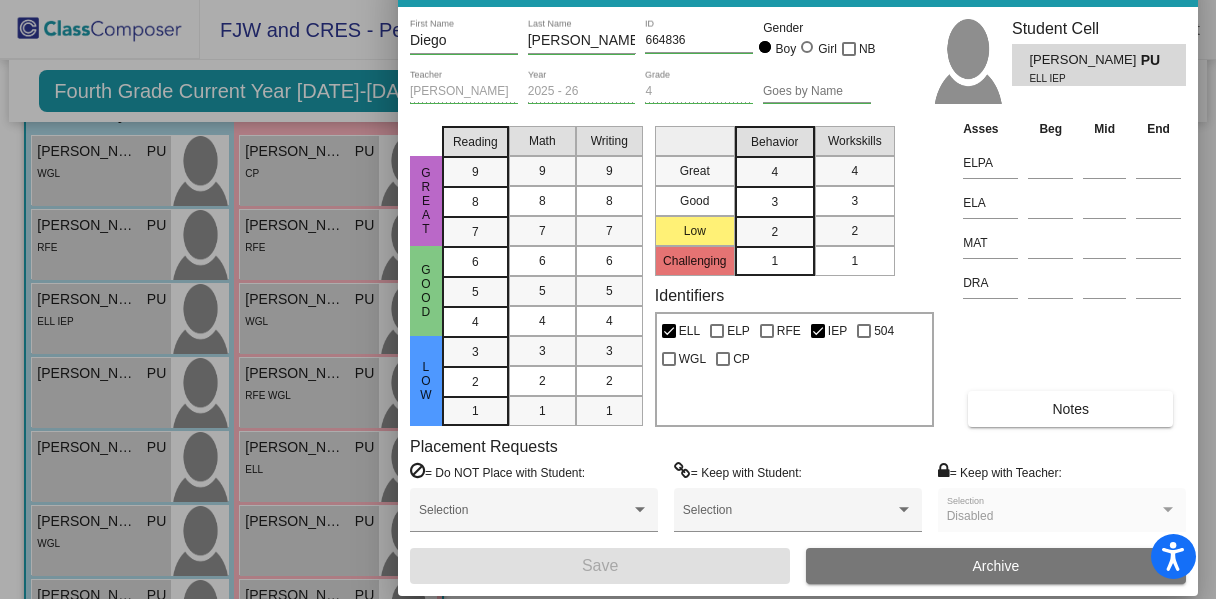 click at bounding box center [608, 299] 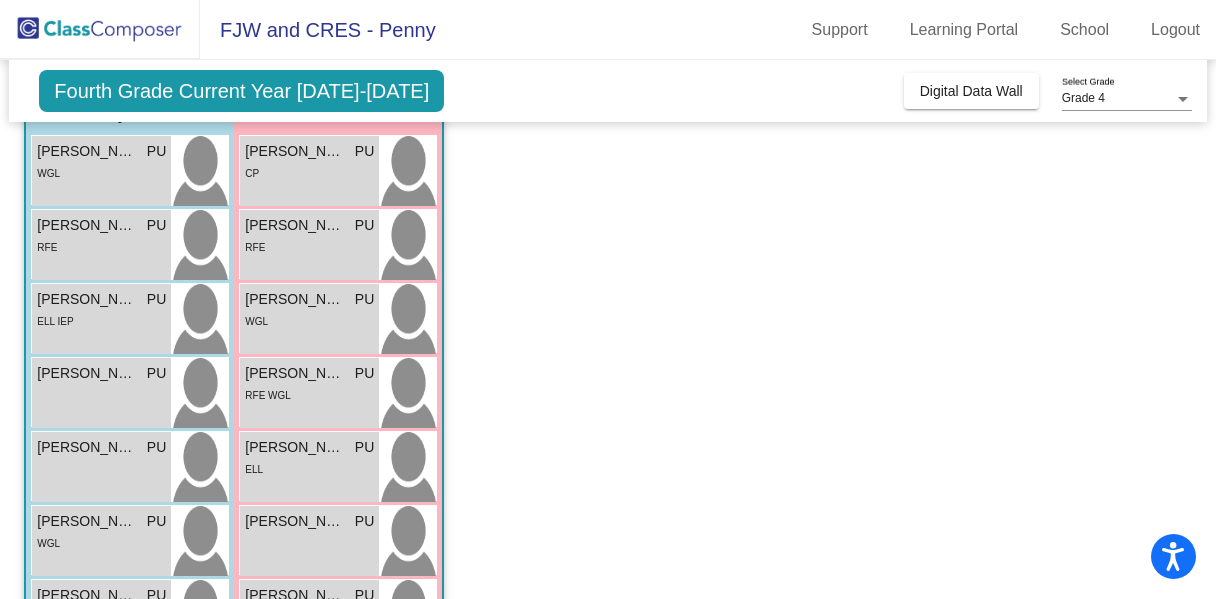 click on "Fourth Grade Current Year [DATE]-[DATE]" 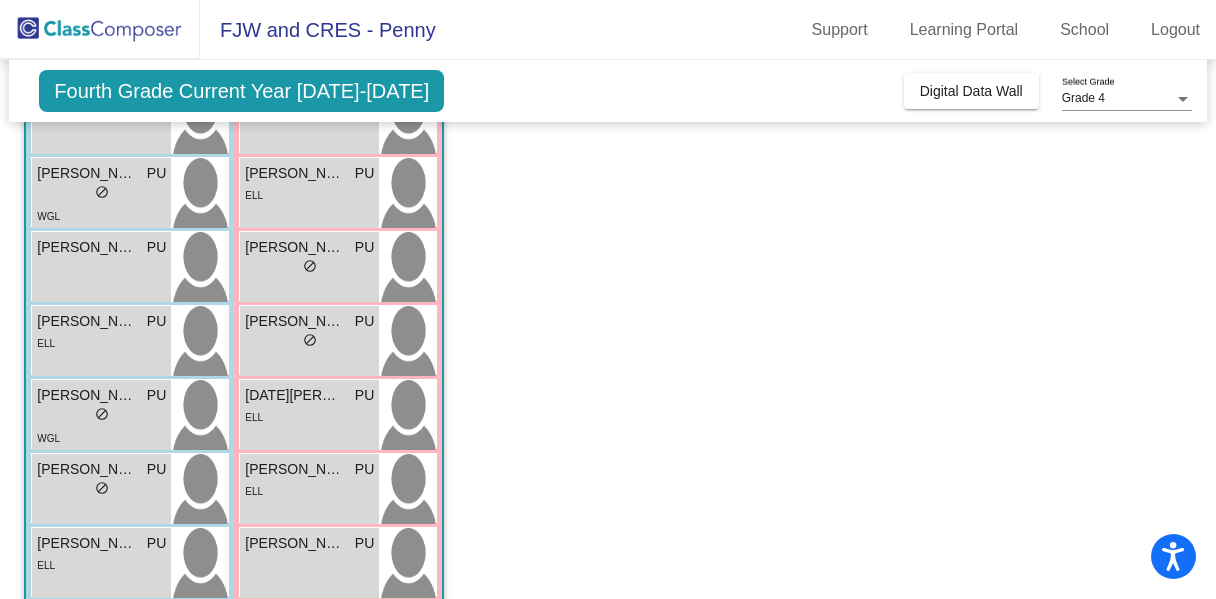 scroll, scrollTop: 668, scrollLeft: 0, axis: vertical 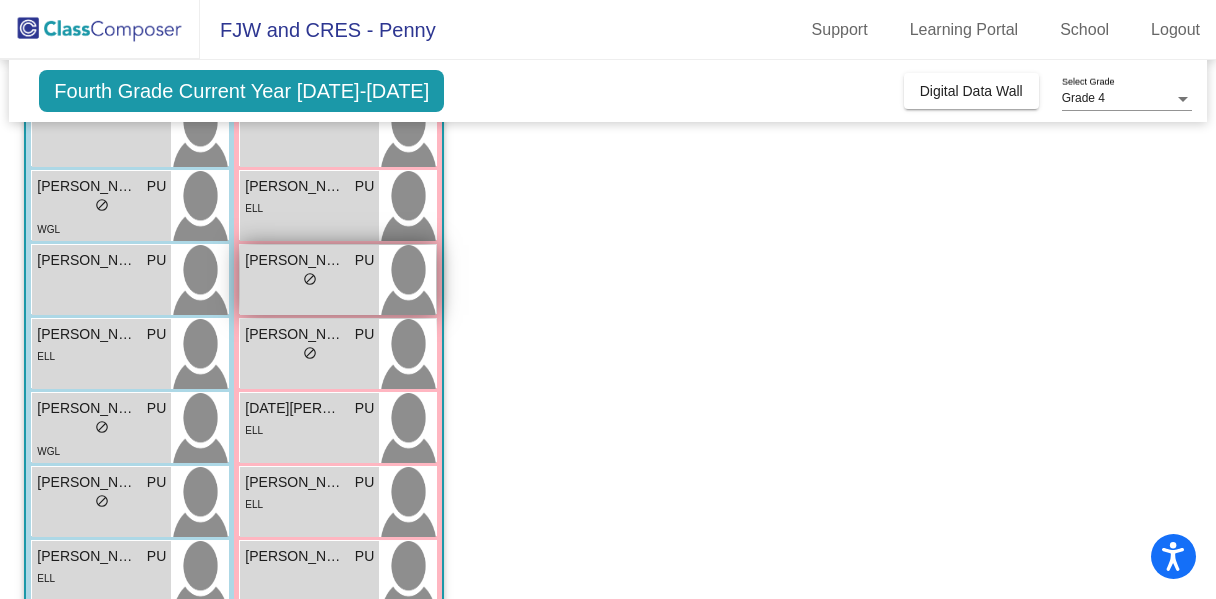 click on "lock do_not_disturb_alt" at bounding box center [309, 281] 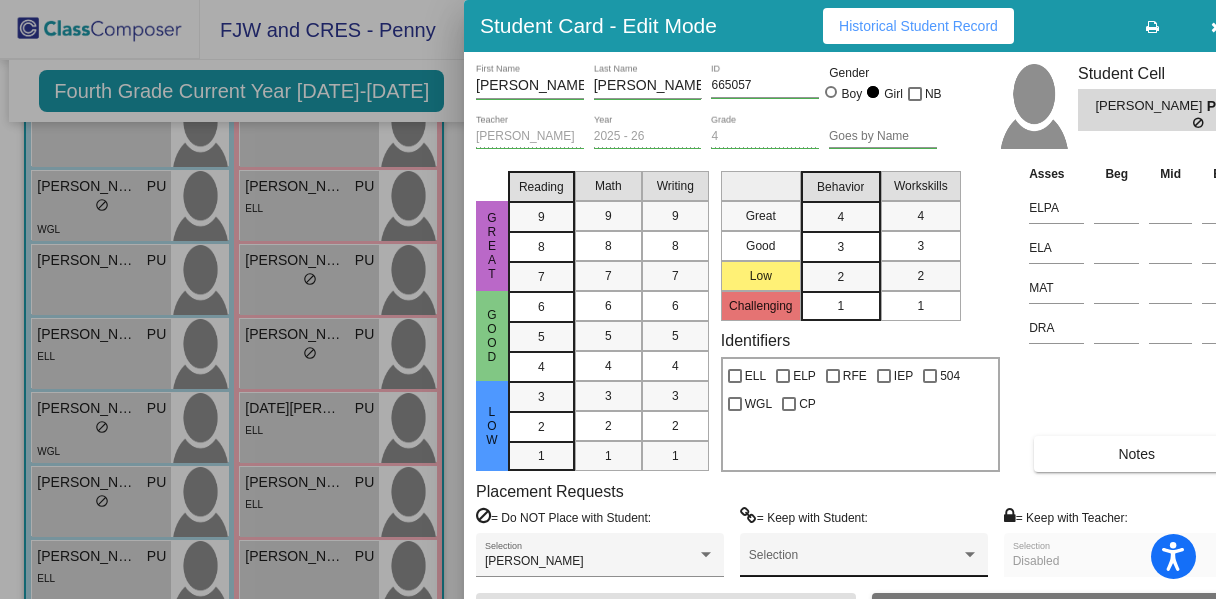 click on "Selection" at bounding box center [864, 560] 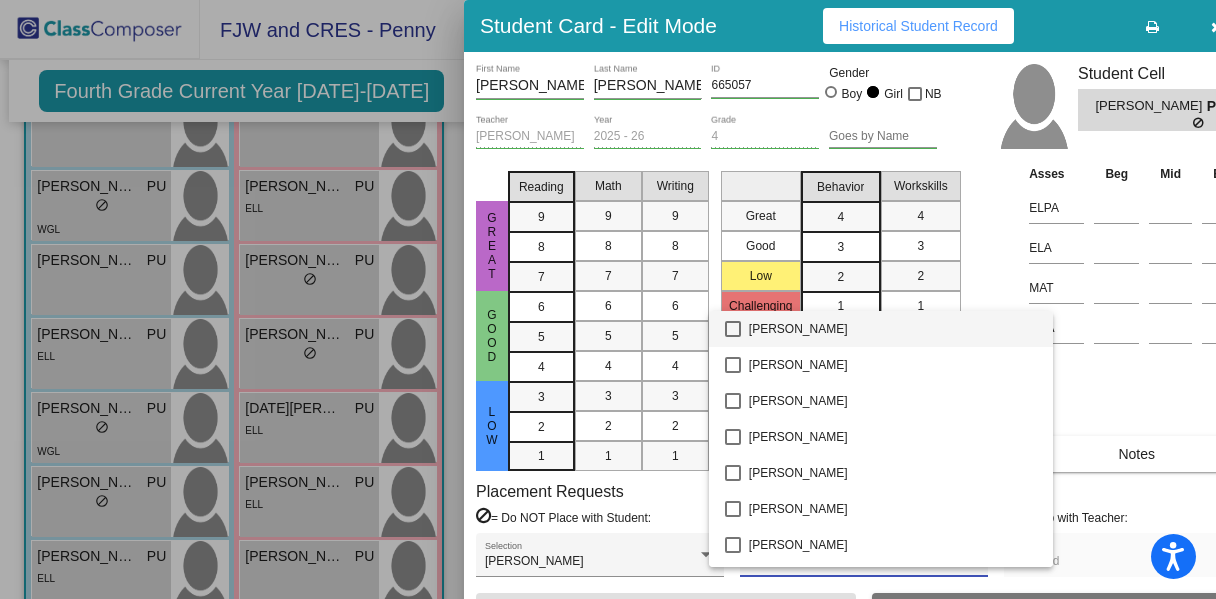 click at bounding box center (608, 299) 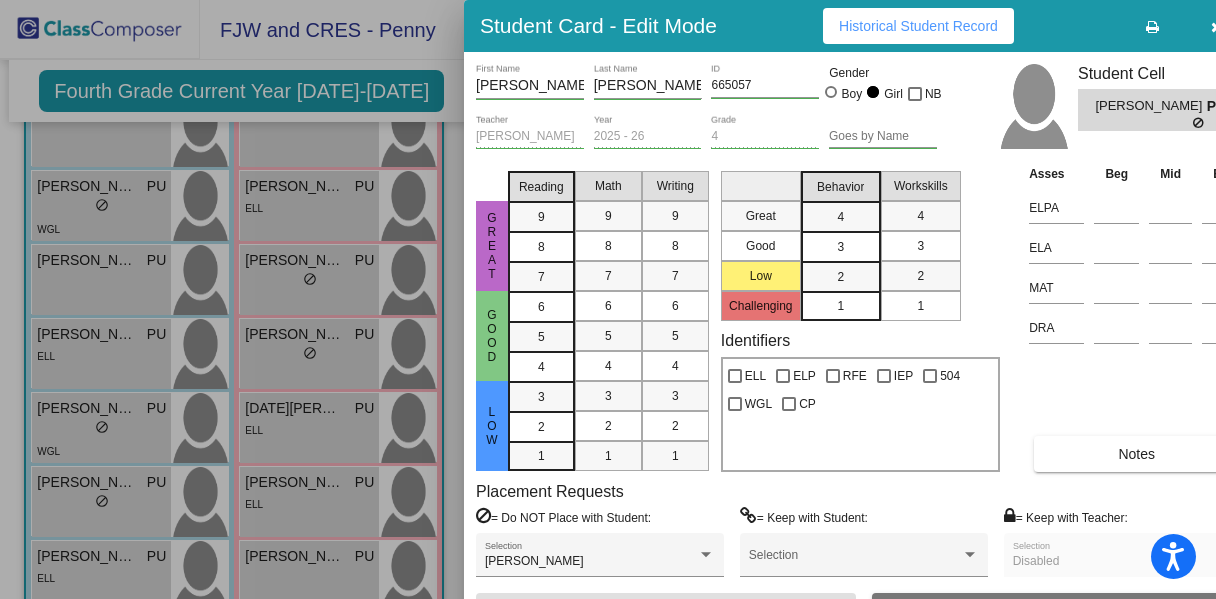 click on "Notes" at bounding box center [1136, 454] 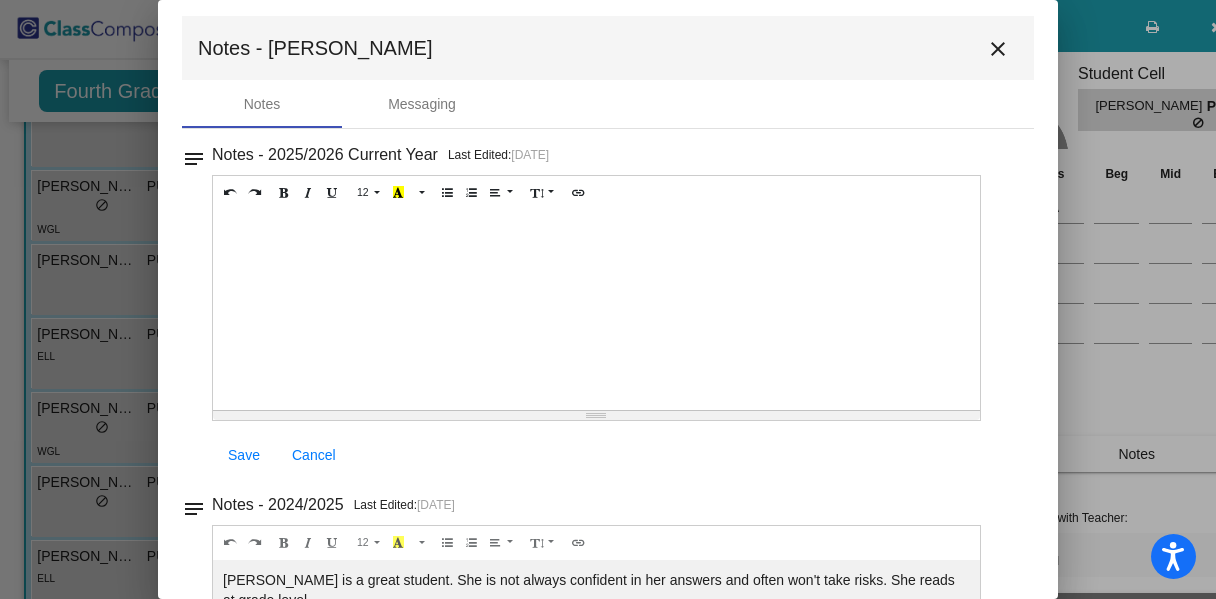 scroll, scrollTop: 0, scrollLeft: 0, axis: both 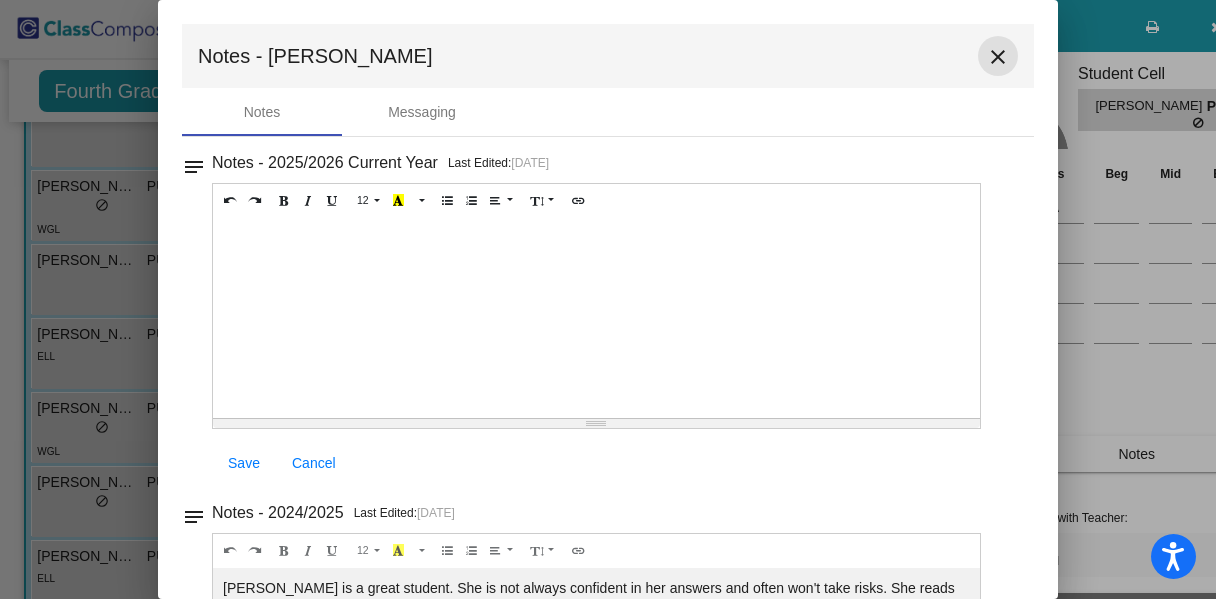 click on "close" at bounding box center (998, 57) 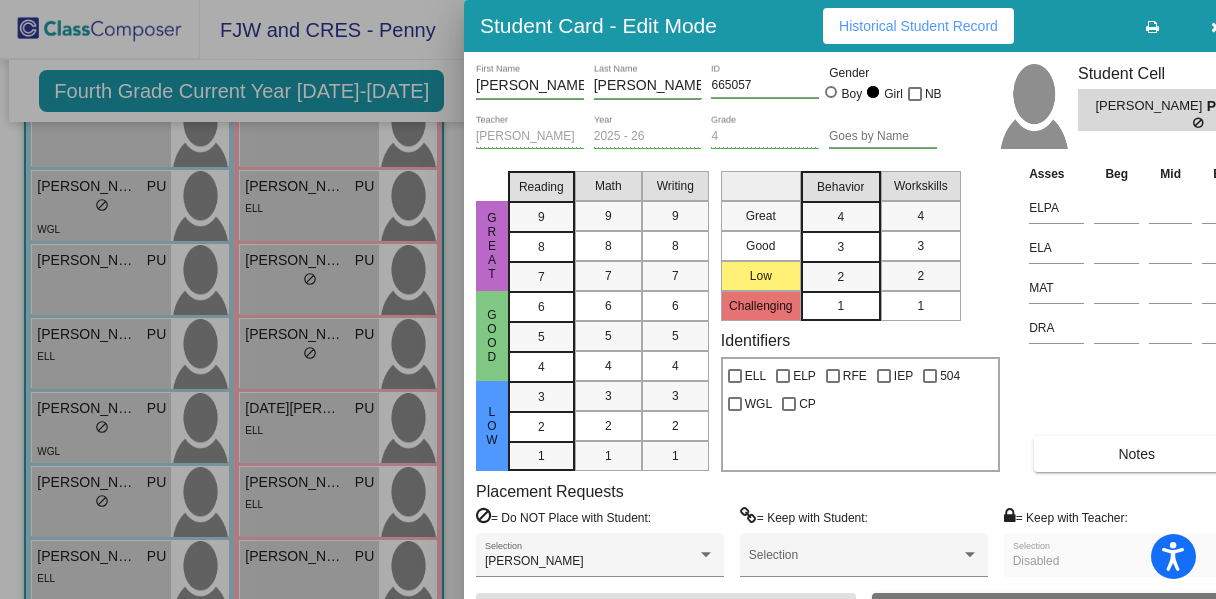 click on "Student Card - Edit Mode   Historical Student Record" at bounding box center [864, 26] 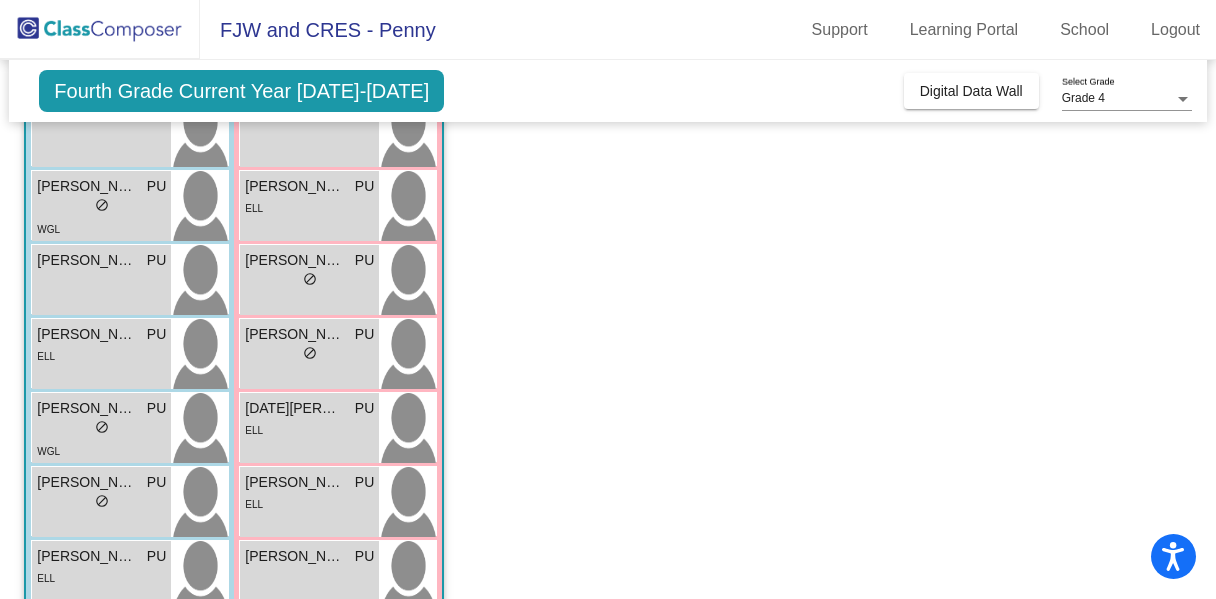 click on "Fourth Grade Current Year [DATE]-[DATE]" 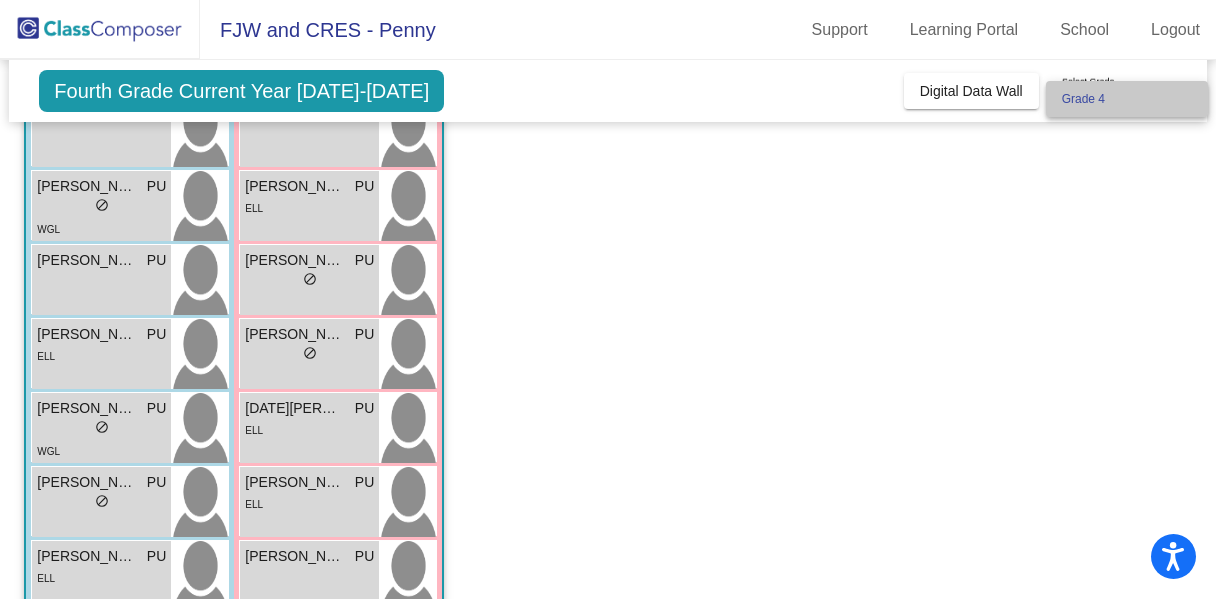 click on "Grade 4" at bounding box center (1127, 99) 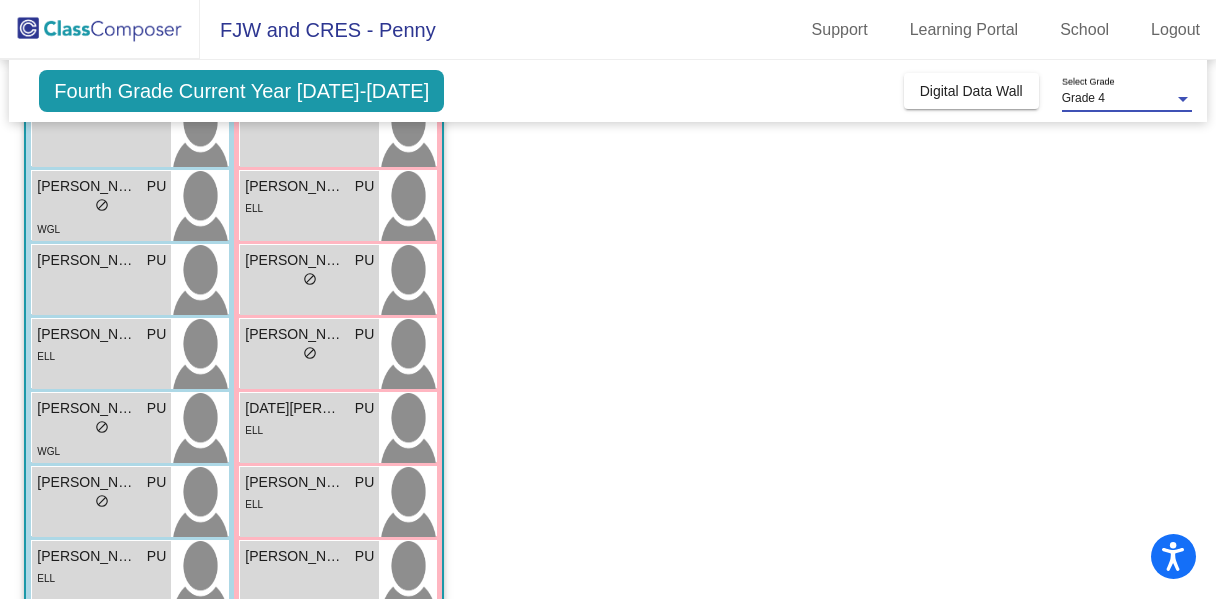click on "FJW and CRES - Penny" 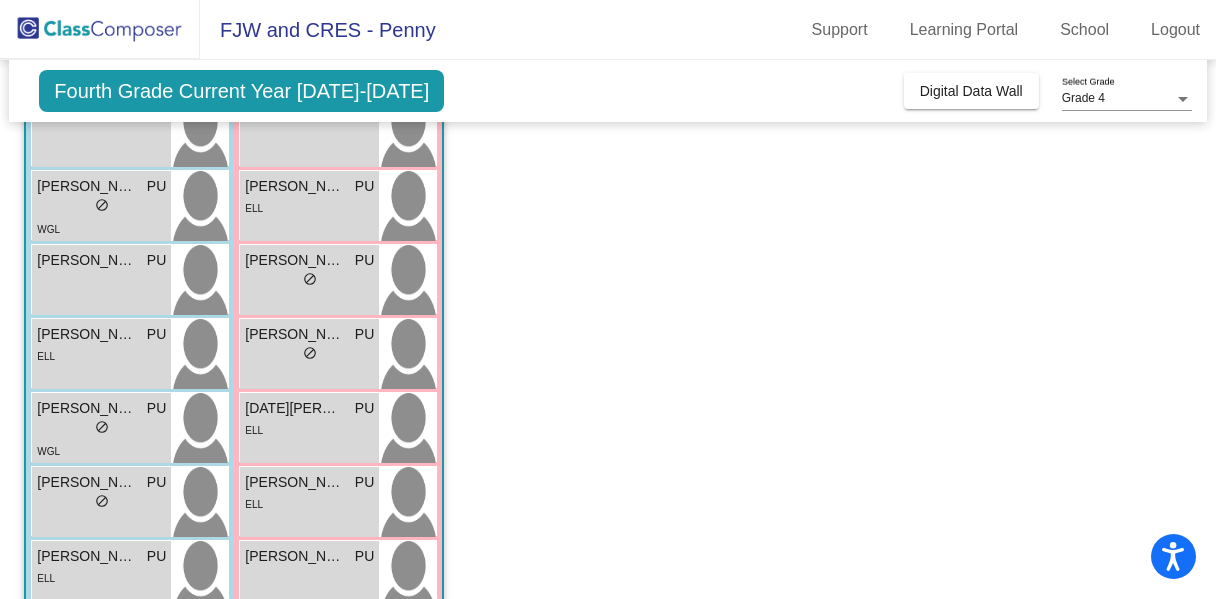 click on "FJW and CRES - Penny" 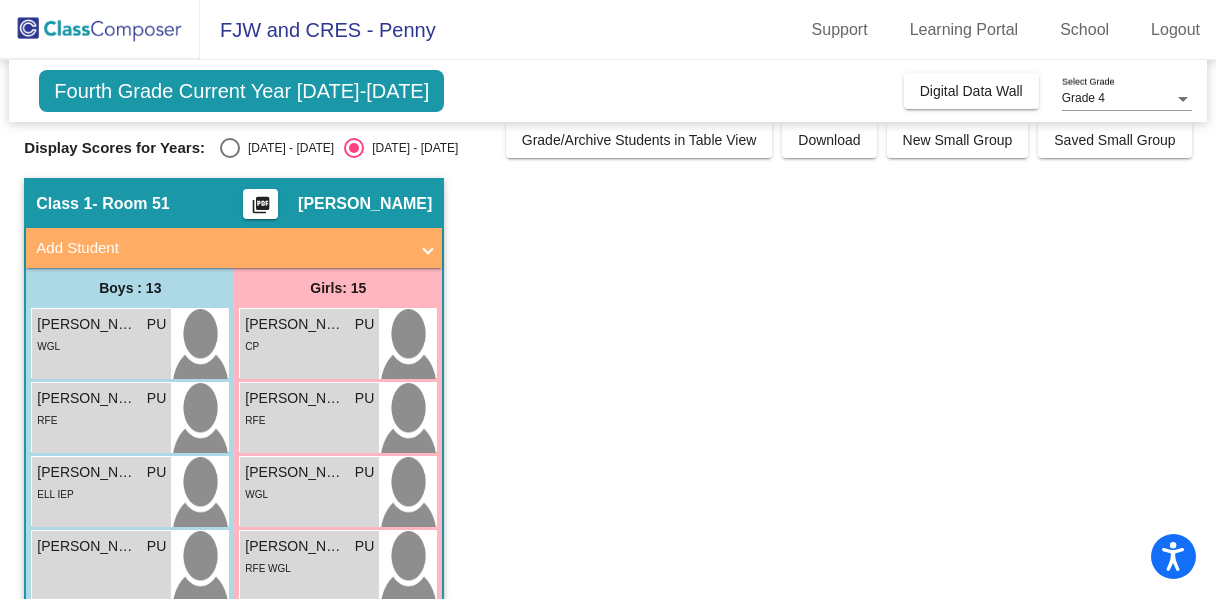 scroll, scrollTop: 0, scrollLeft: 0, axis: both 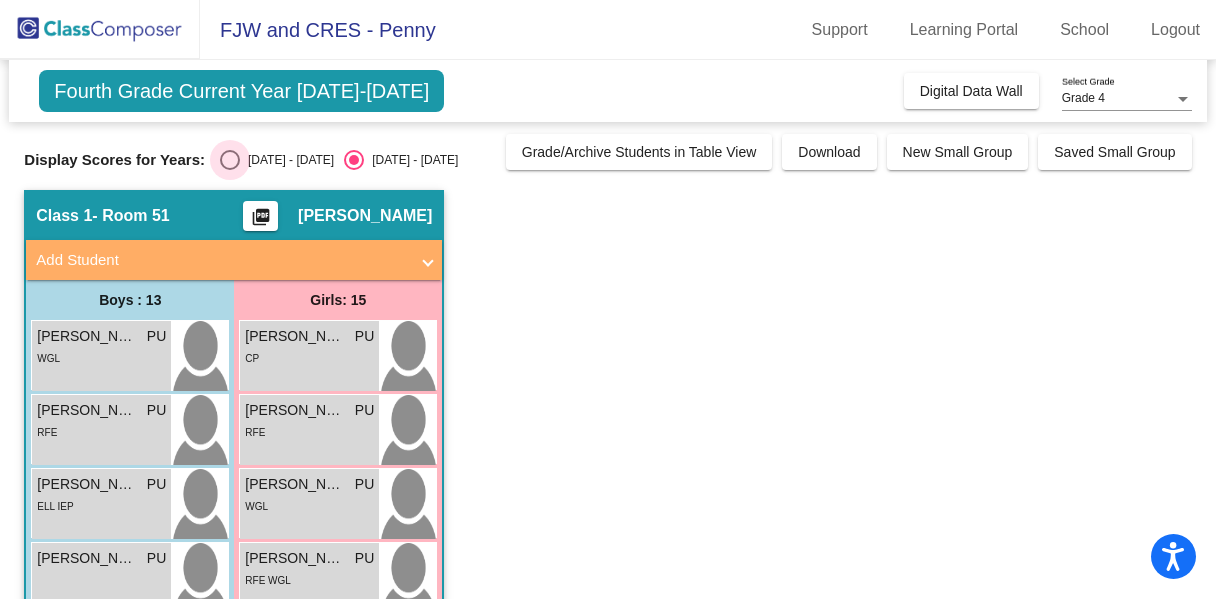click at bounding box center (230, 160) 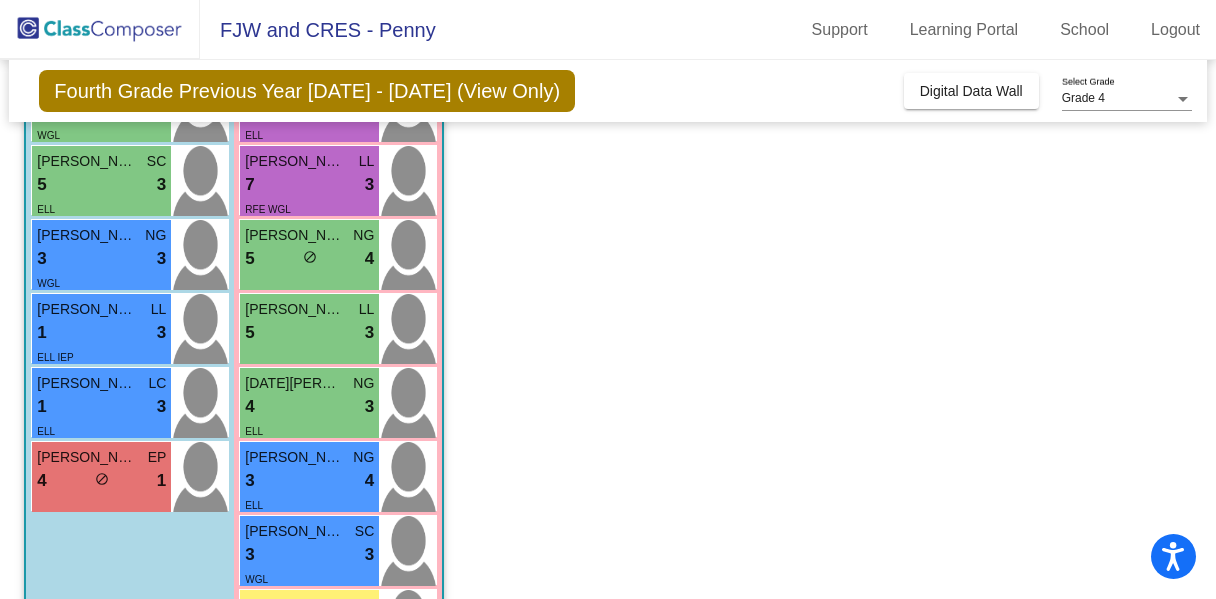 scroll, scrollTop: 764, scrollLeft: 0, axis: vertical 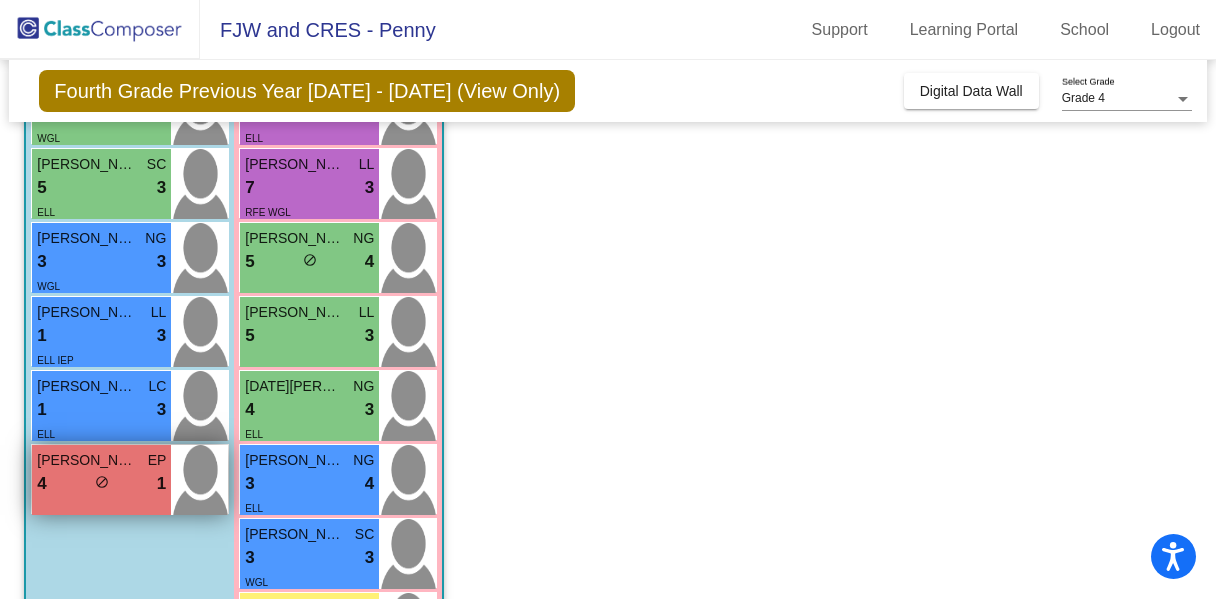 click on "[PERSON_NAME]" at bounding box center (87, 460) 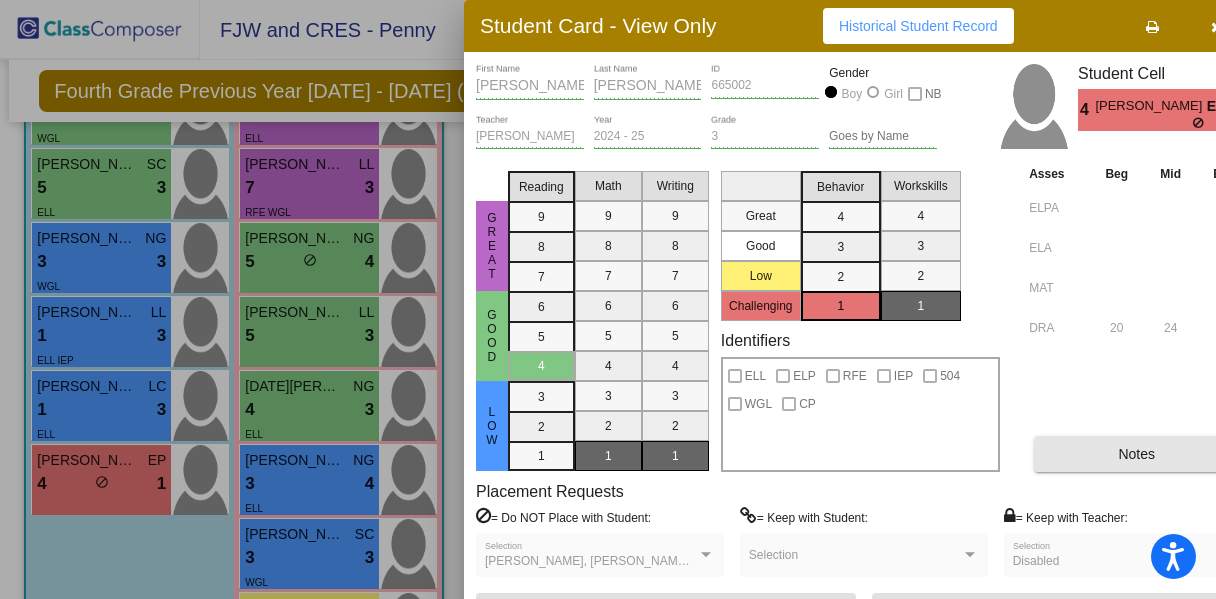 click on "Notes" at bounding box center [1136, 454] 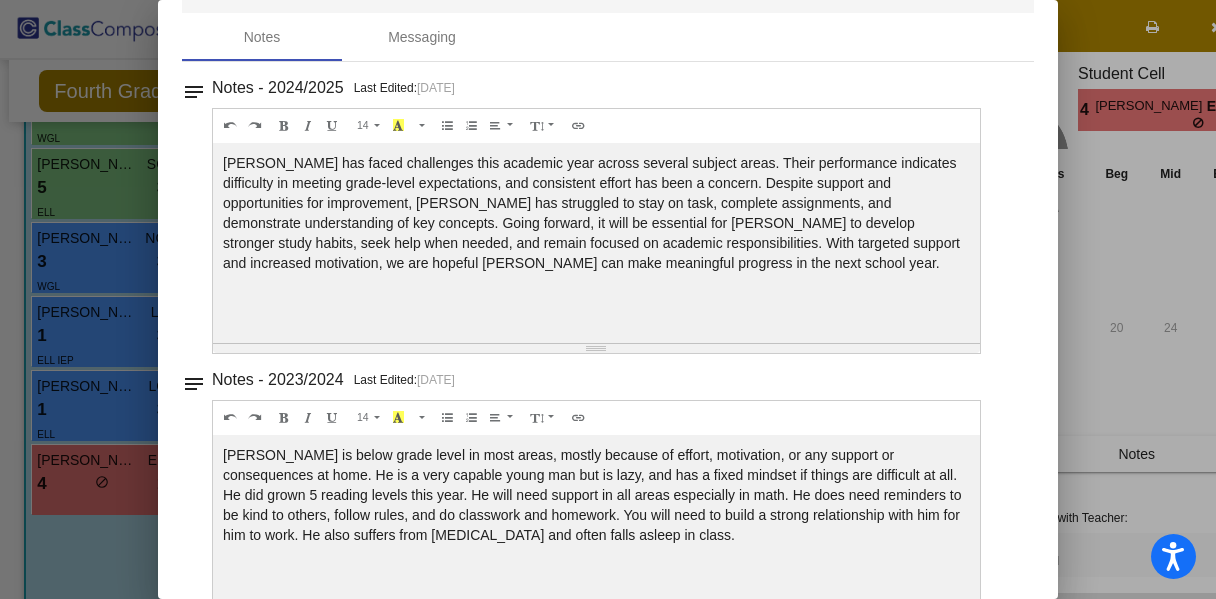 scroll, scrollTop: 0, scrollLeft: 0, axis: both 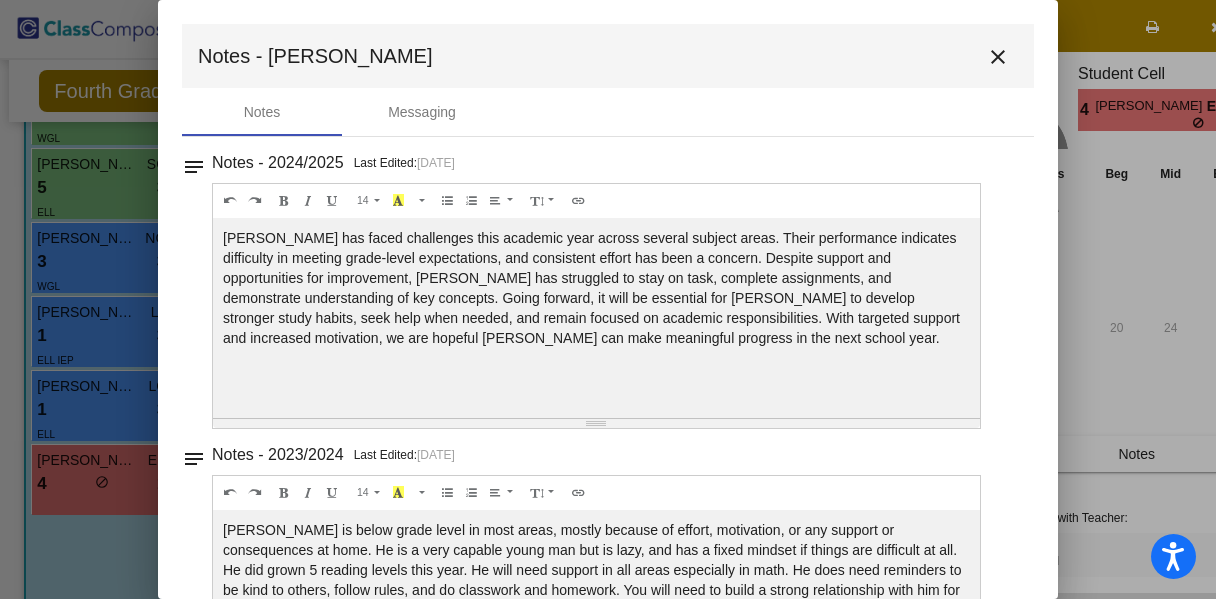 click on "close" at bounding box center (998, 57) 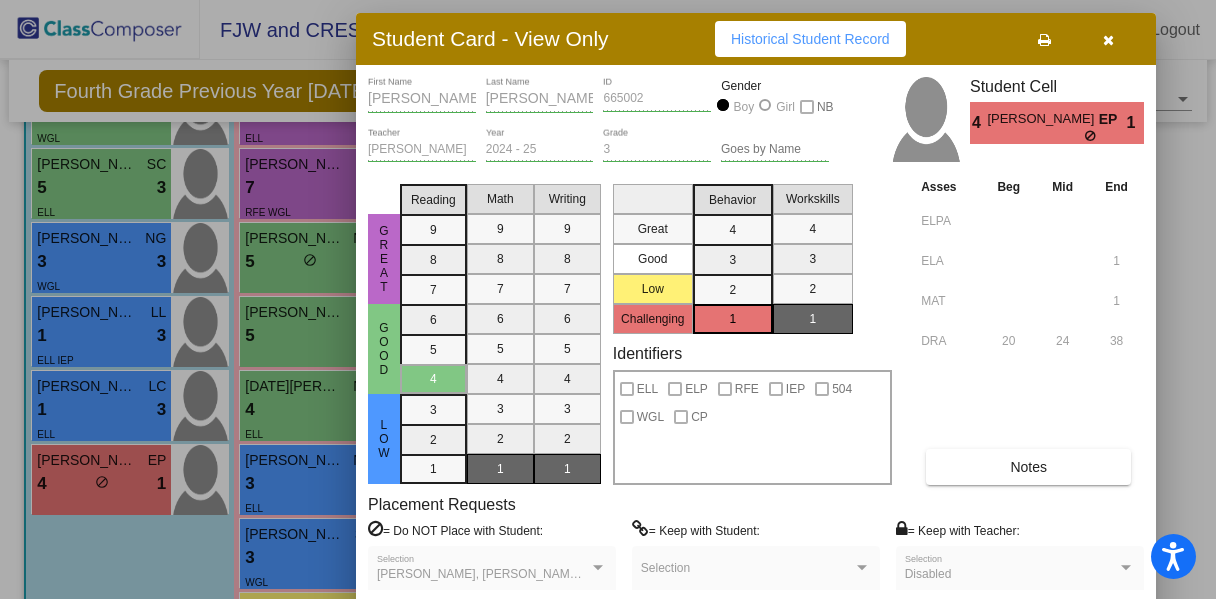 drag, startPoint x: 1051, startPoint y: 18, endPoint x: 943, endPoint y: 32, distance: 108.903625 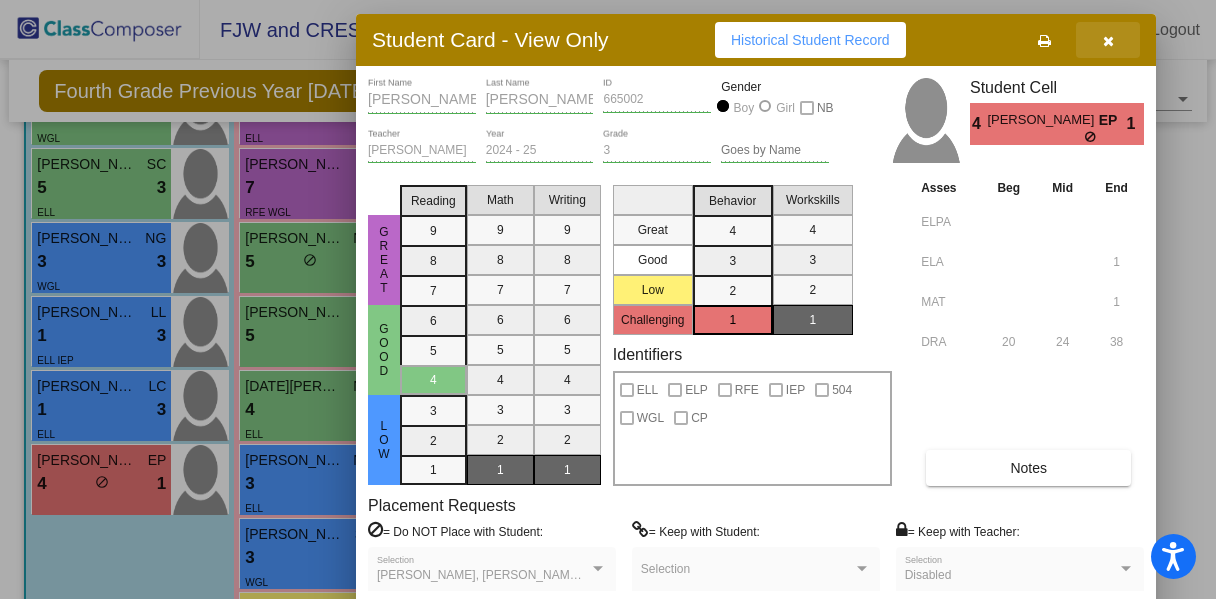click at bounding box center (1108, 40) 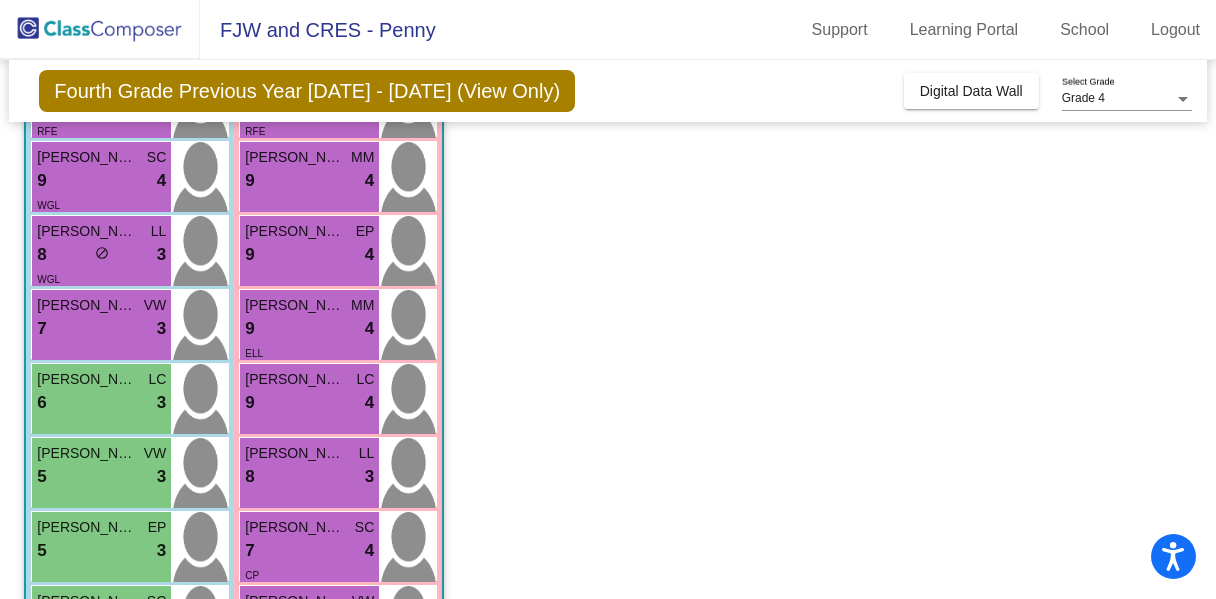 scroll, scrollTop: 236, scrollLeft: 0, axis: vertical 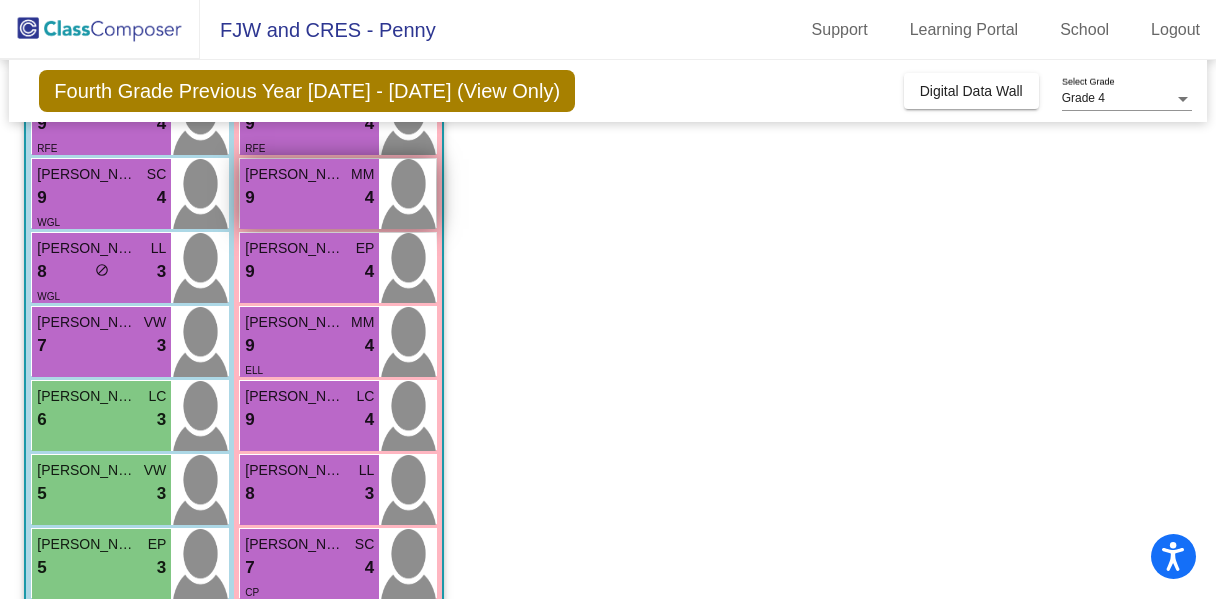 click on "[PERSON_NAME]" at bounding box center [295, 174] 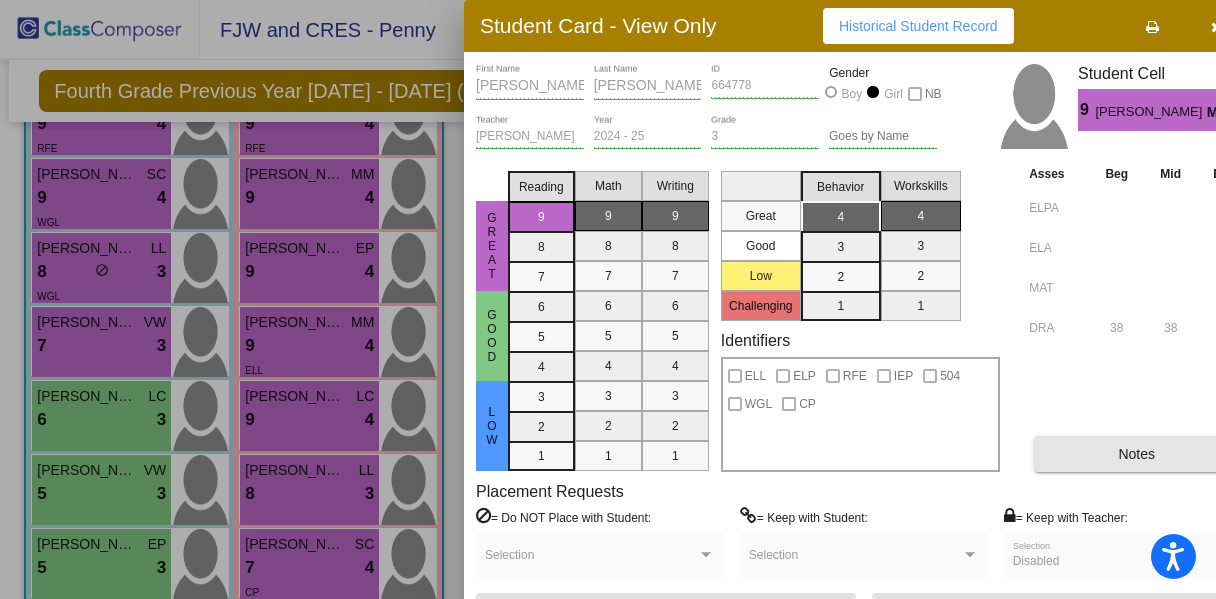 click on "Notes" at bounding box center [1136, 454] 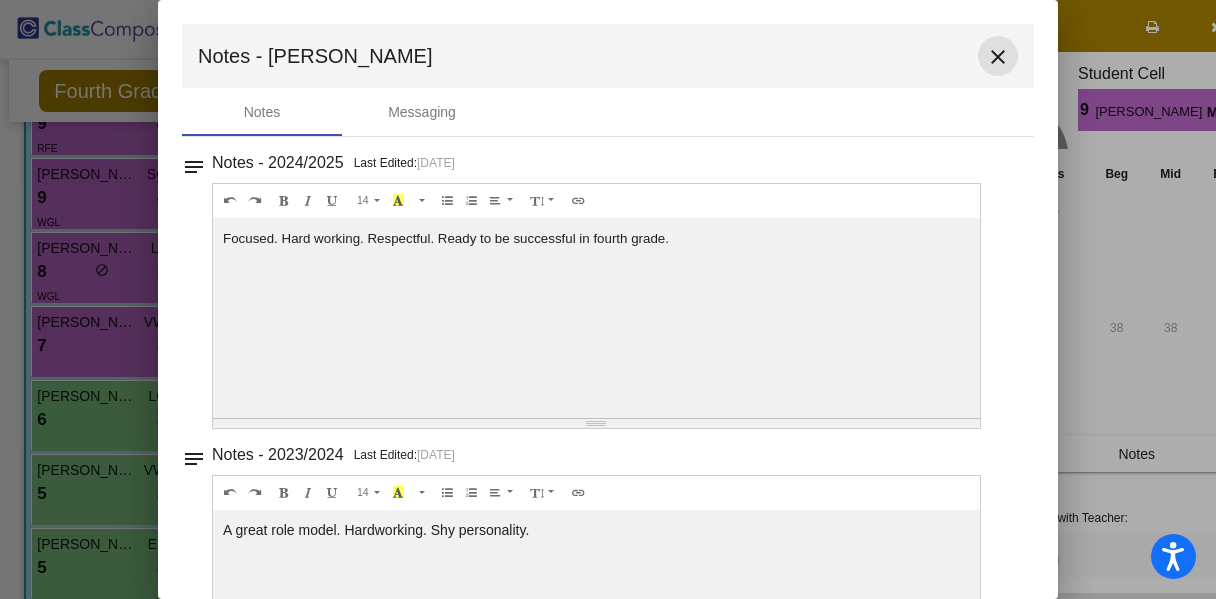 click on "close" at bounding box center (998, 57) 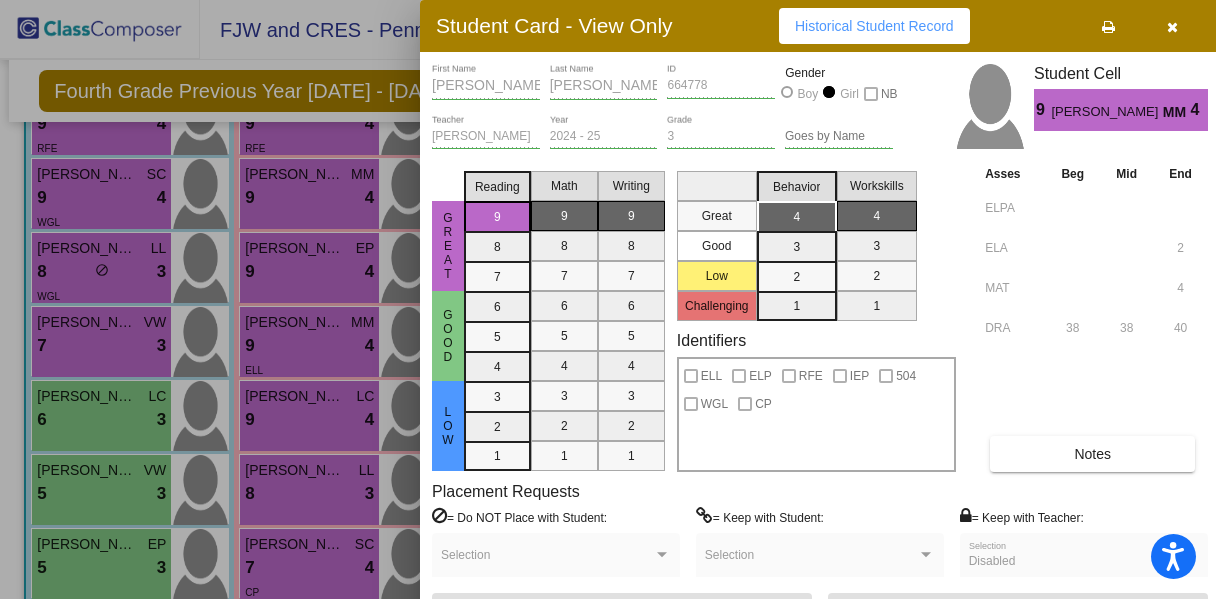 drag, startPoint x: 1188, startPoint y: 11, endPoint x: 1155, endPoint y: 11, distance: 33 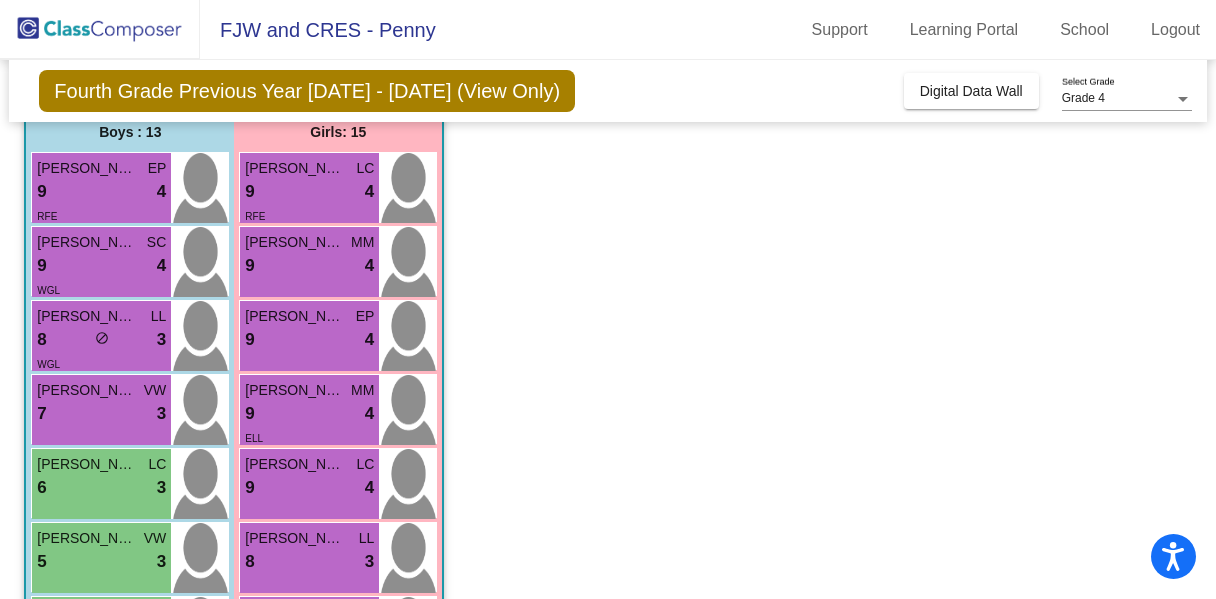 scroll, scrollTop: 176, scrollLeft: 0, axis: vertical 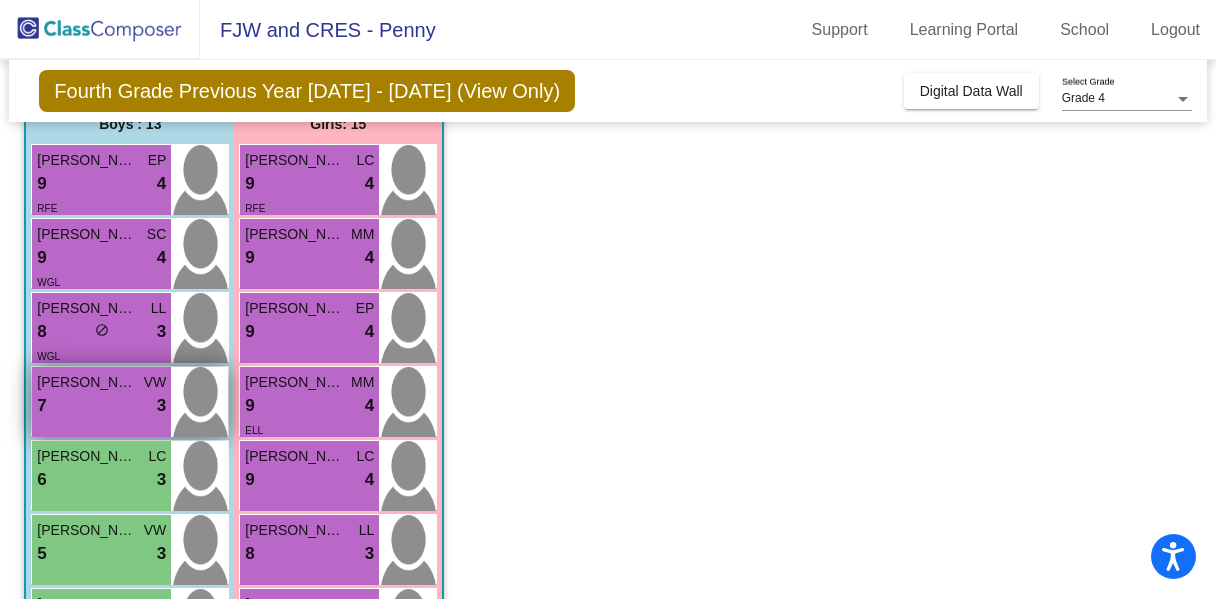 click on "[PERSON_NAME]" at bounding box center (87, 382) 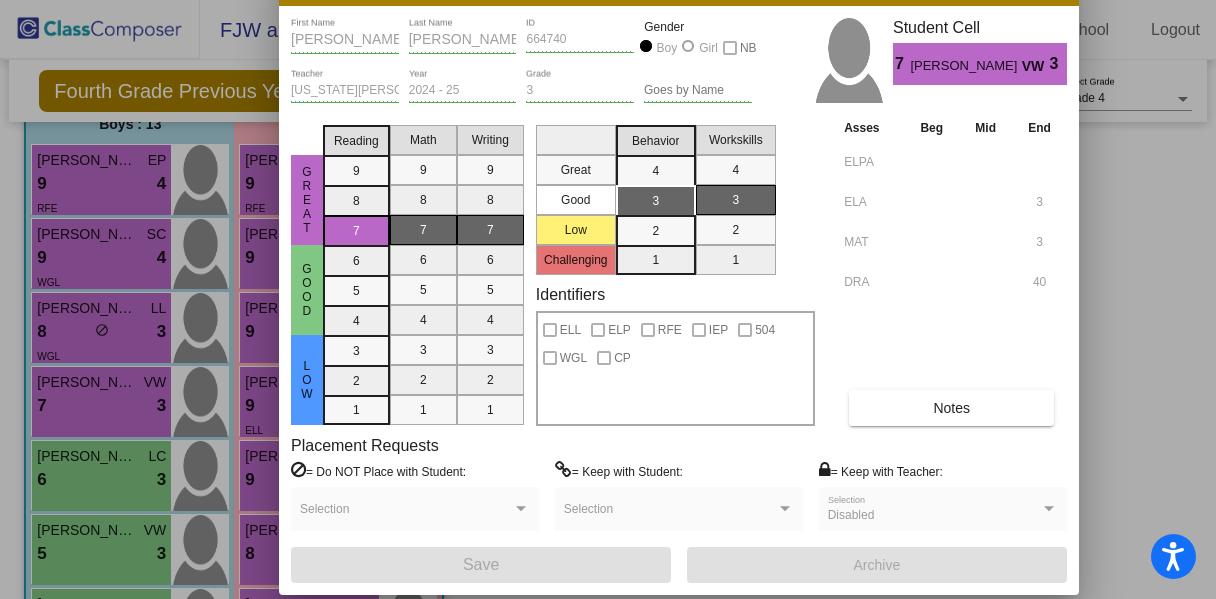 drag, startPoint x: 1061, startPoint y: 14, endPoint x: 876, endPoint y: -32, distance: 190.63315 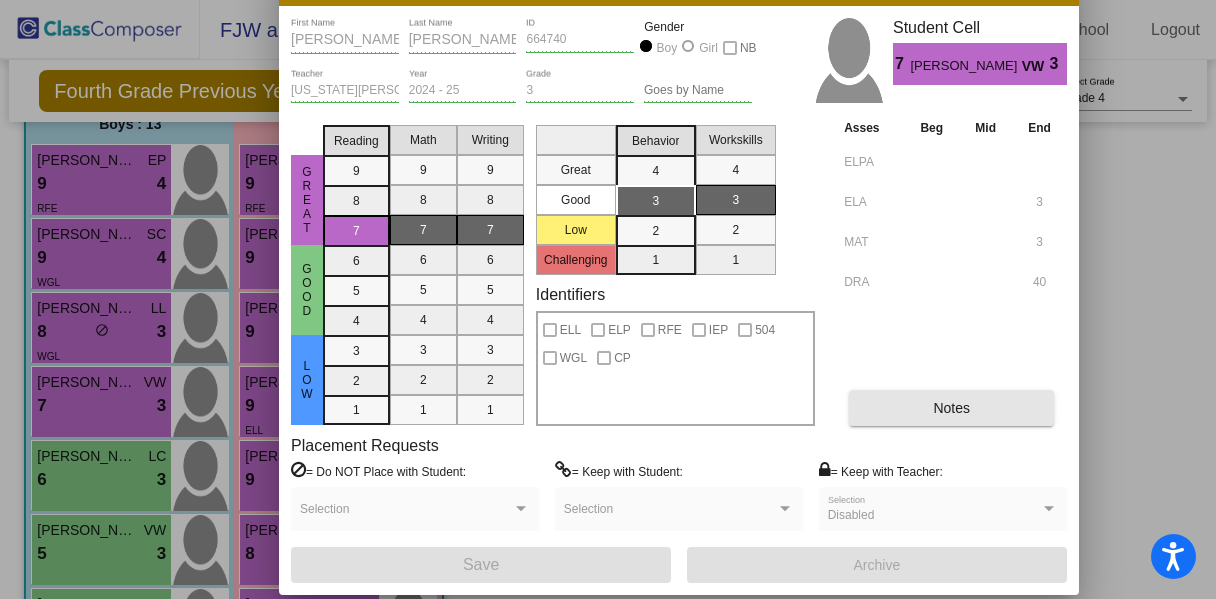 click on "Notes" at bounding box center (951, 408) 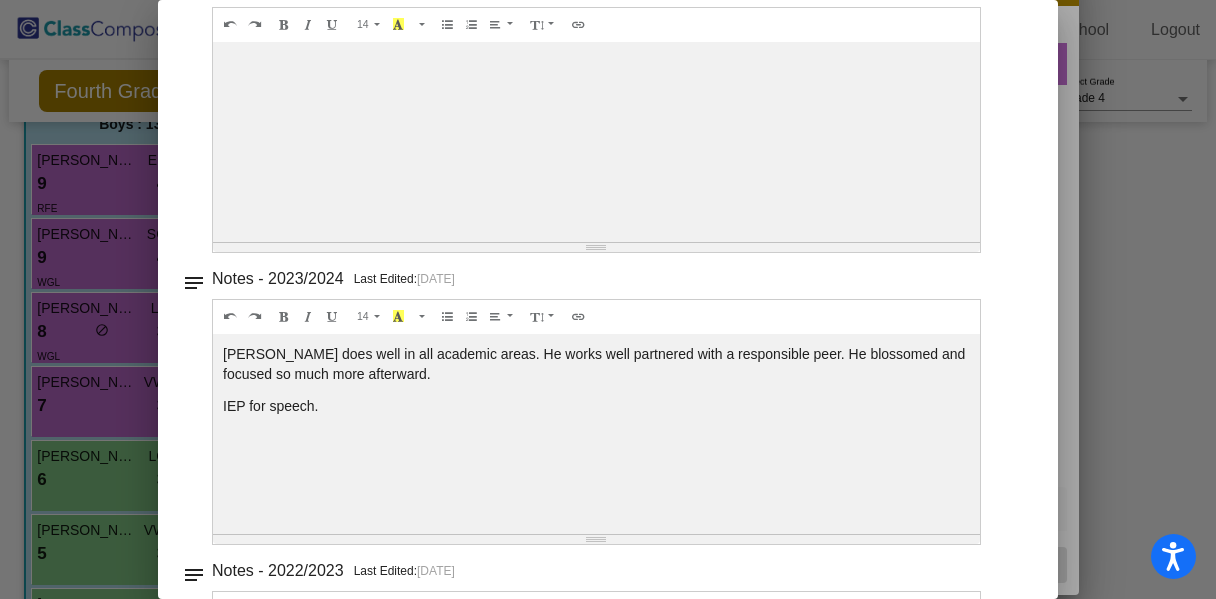 scroll, scrollTop: 179, scrollLeft: 0, axis: vertical 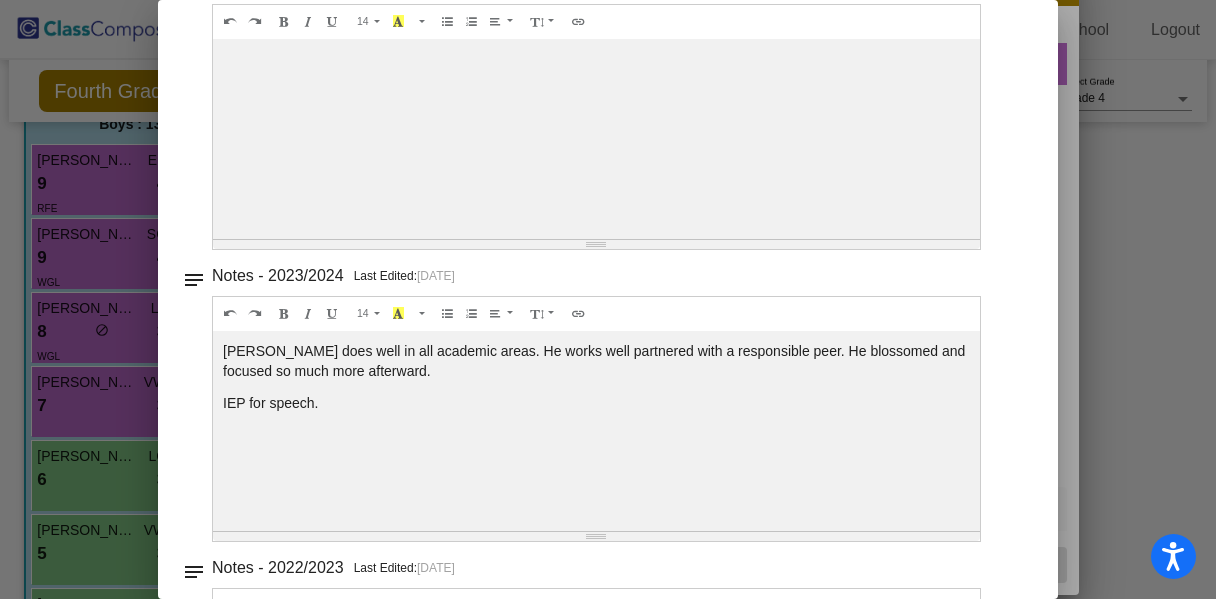drag, startPoint x: 1060, startPoint y: 244, endPoint x: 1037, endPoint y: 4, distance: 241.09956 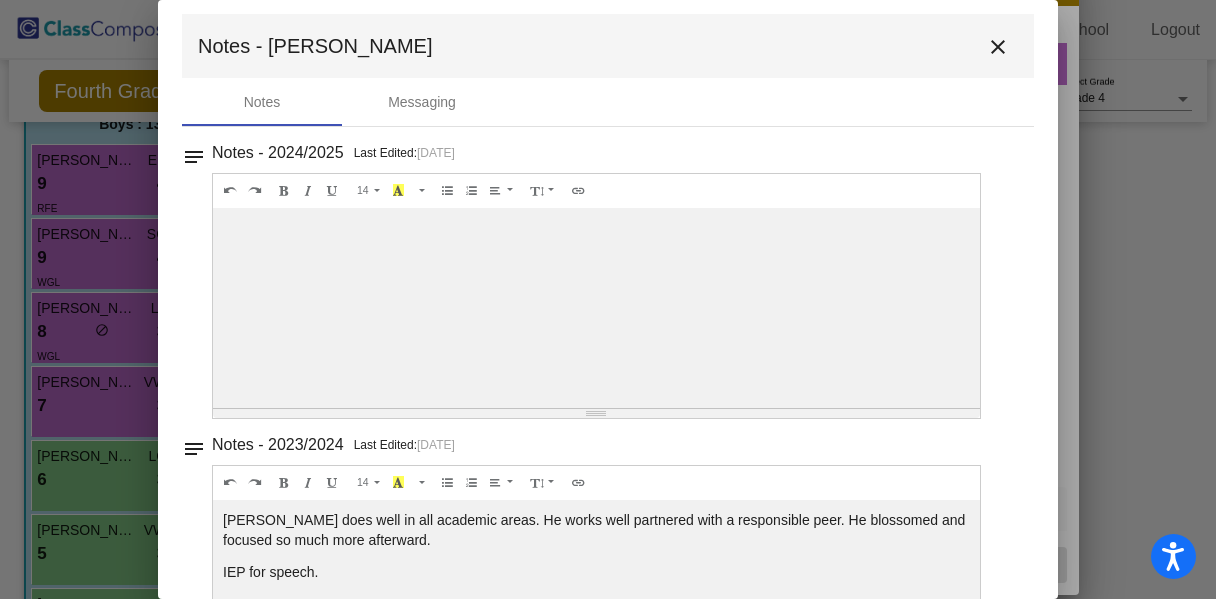 scroll, scrollTop: 0, scrollLeft: 0, axis: both 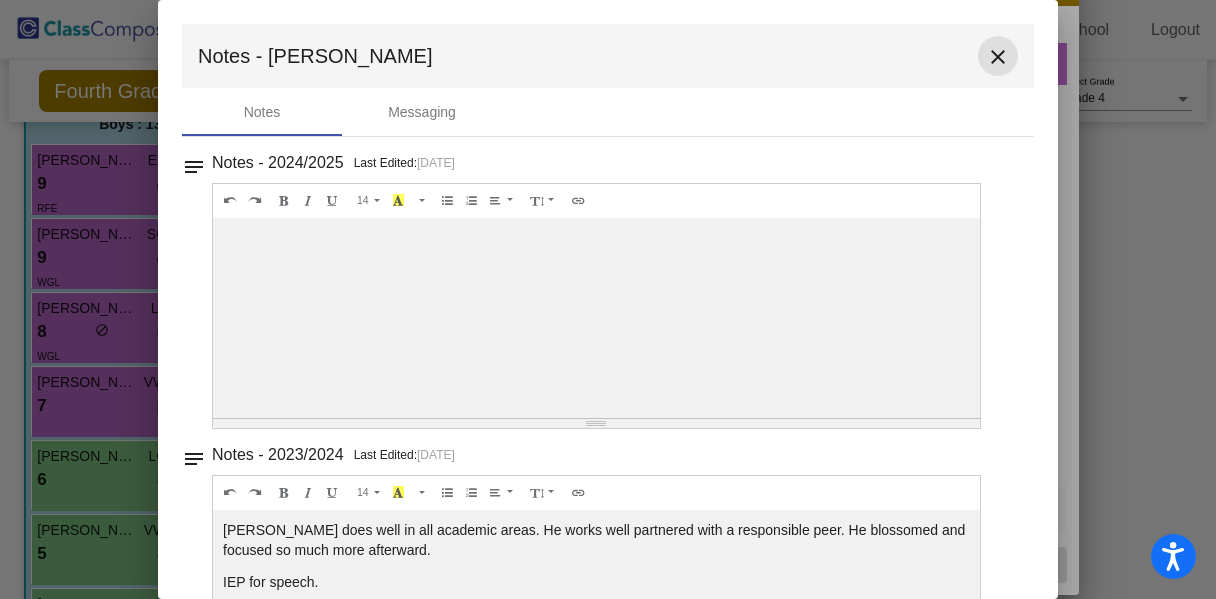 click on "close" at bounding box center (998, 57) 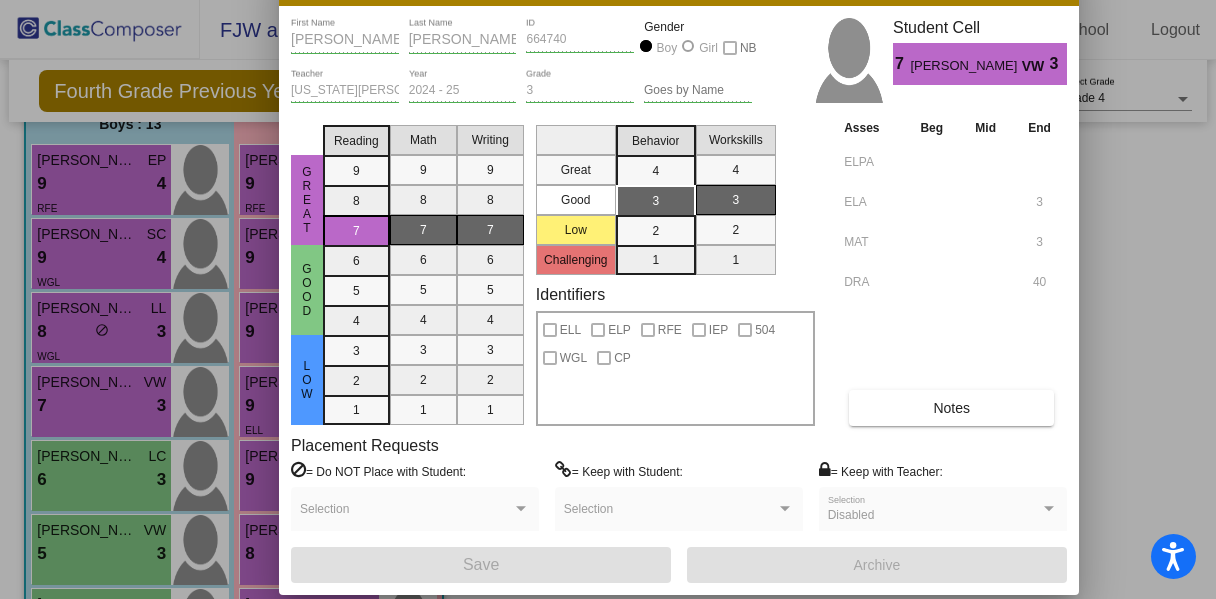 click at bounding box center (608, 299) 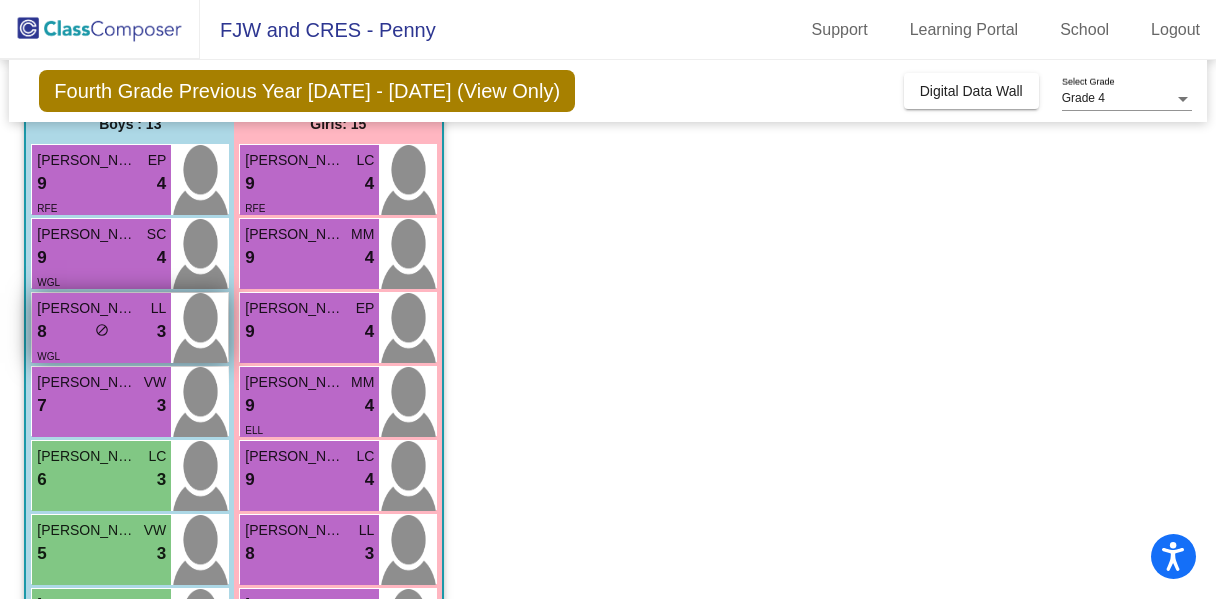 click on "8 lock do_not_disturb_alt 3" at bounding box center (101, 332) 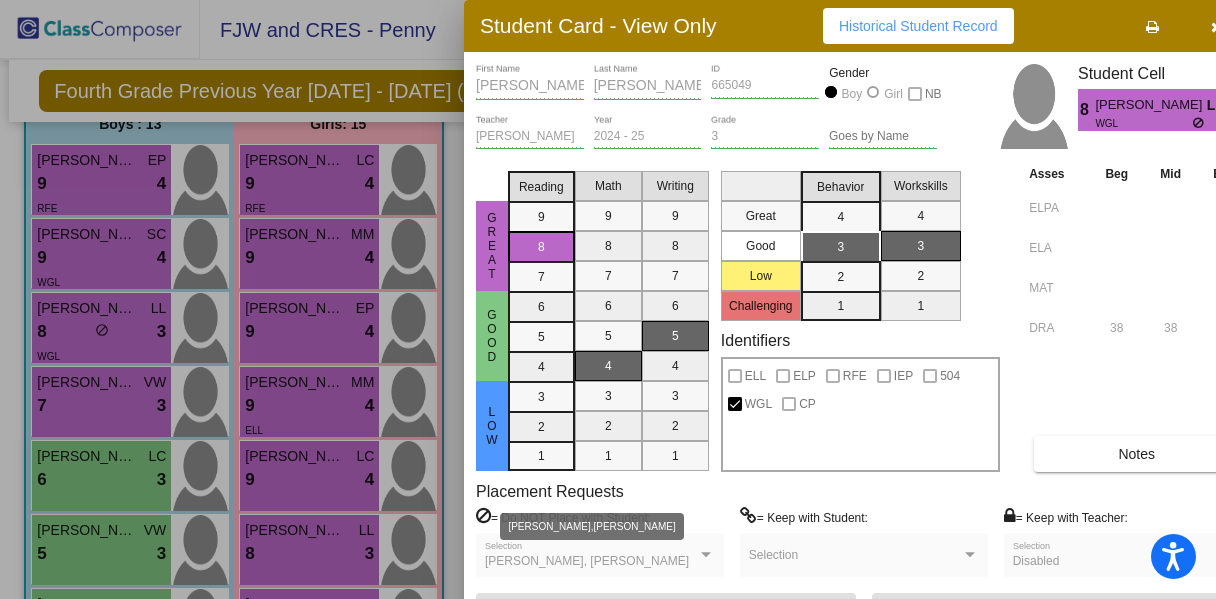 click at bounding box center (706, 555) 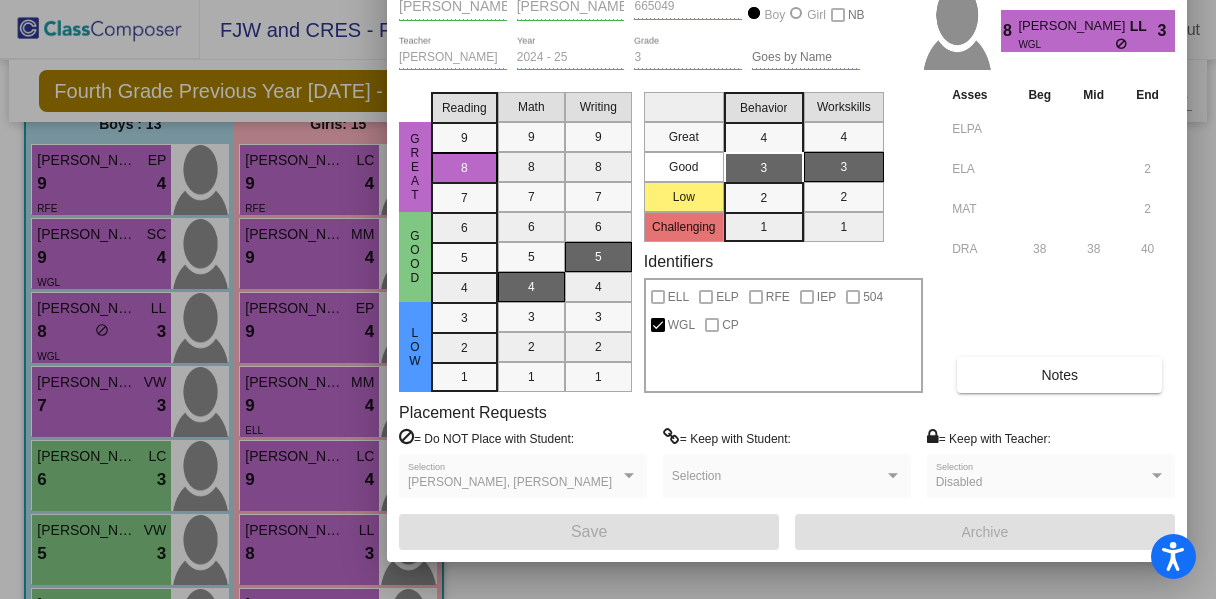 drag, startPoint x: 1046, startPoint y: 16, endPoint x: 969, endPoint y: -63, distance: 110.317726 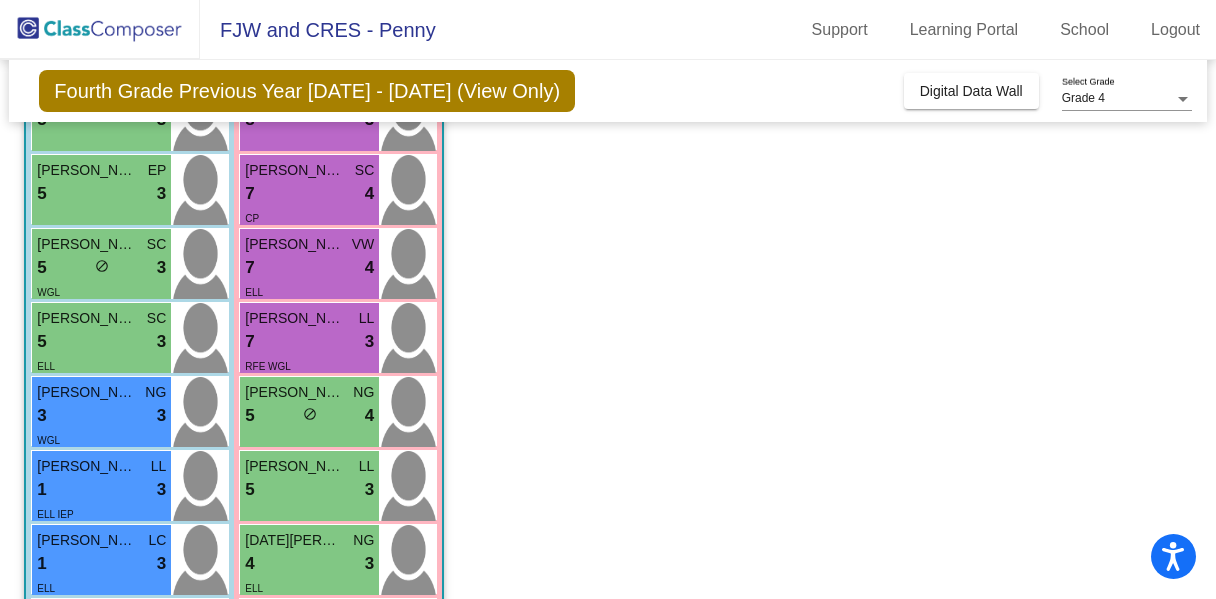 scroll, scrollTop: 615, scrollLeft: 0, axis: vertical 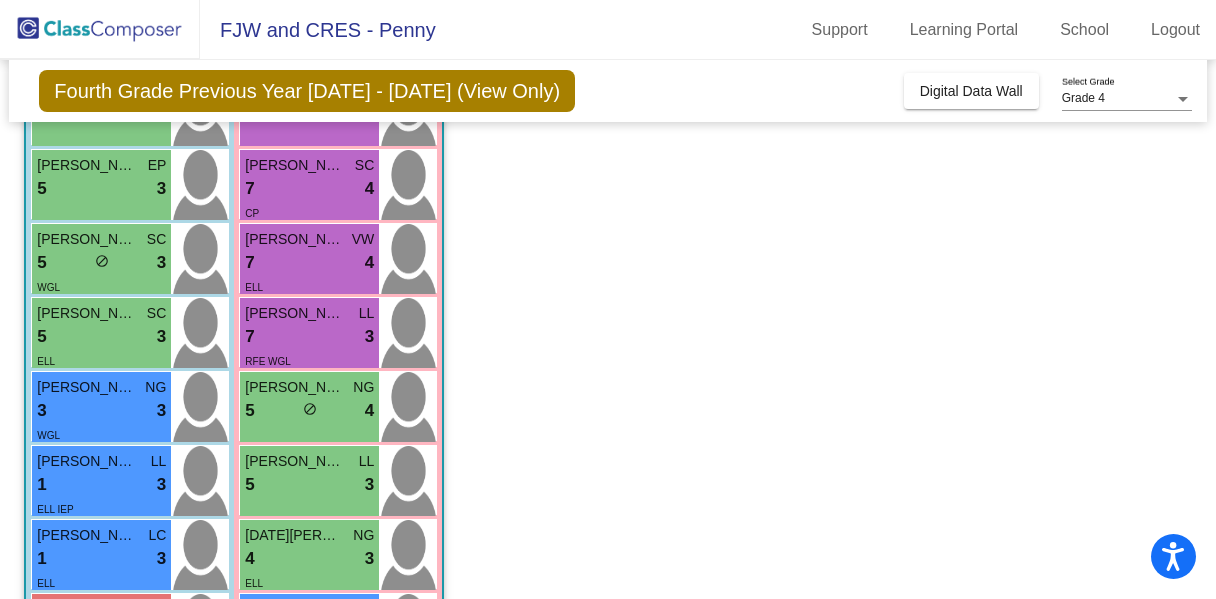 drag, startPoint x: 1205, startPoint y: 355, endPoint x: 1224, endPoint y: 391, distance: 40.706264 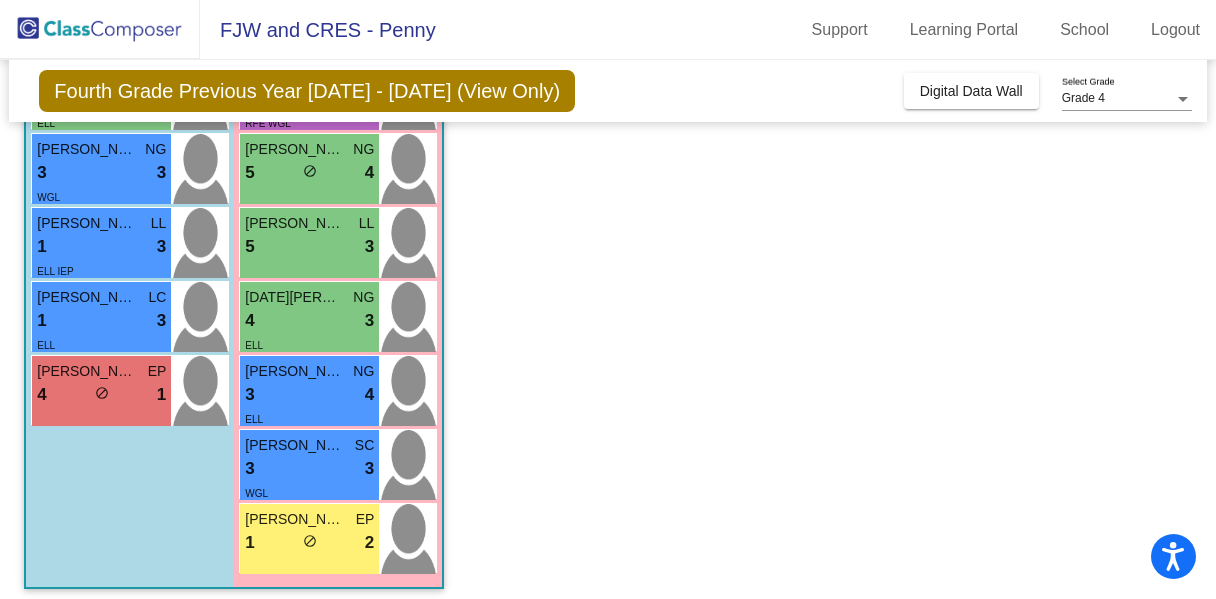 scroll, scrollTop: 861, scrollLeft: 0, axis: vertical 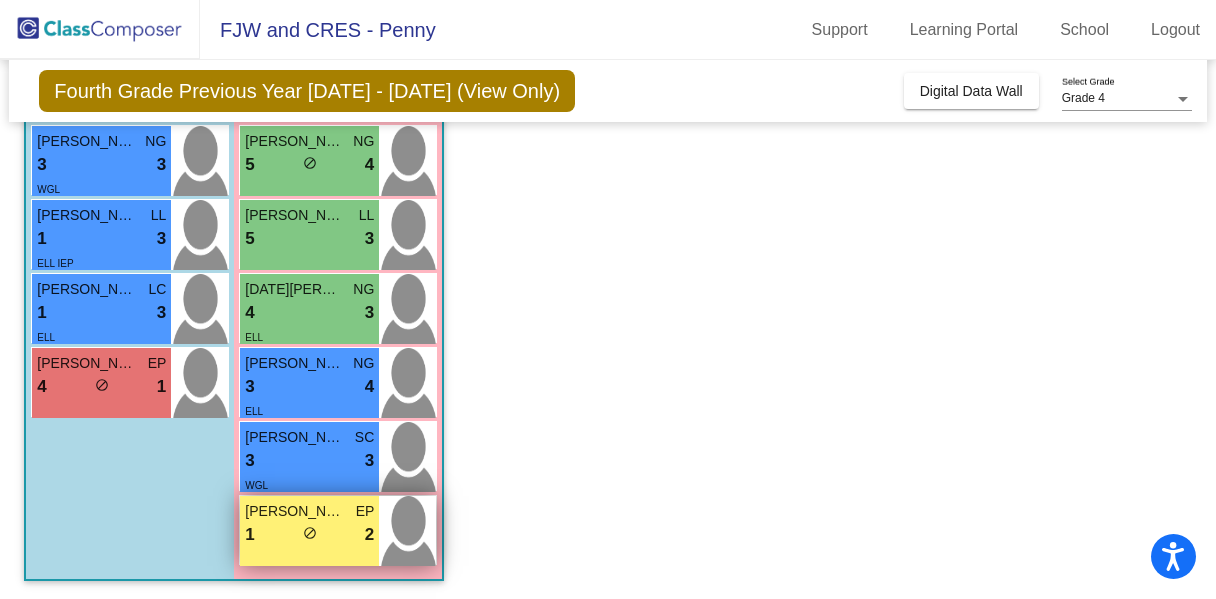 click on "[PERSON_NAME]" at bounding box center [295, 511] 